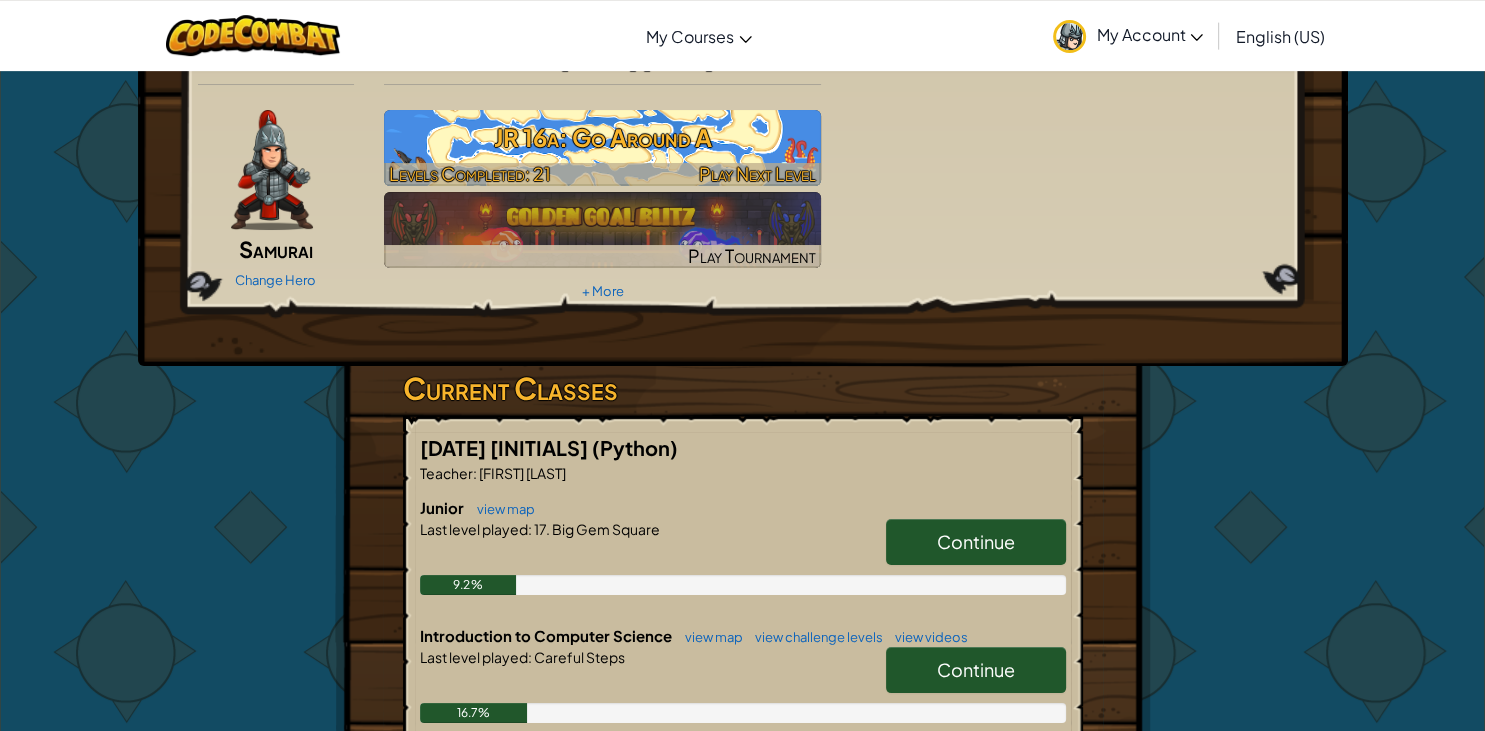 scroll, scrollTop: 0, scrollLeft: 0, axis: both 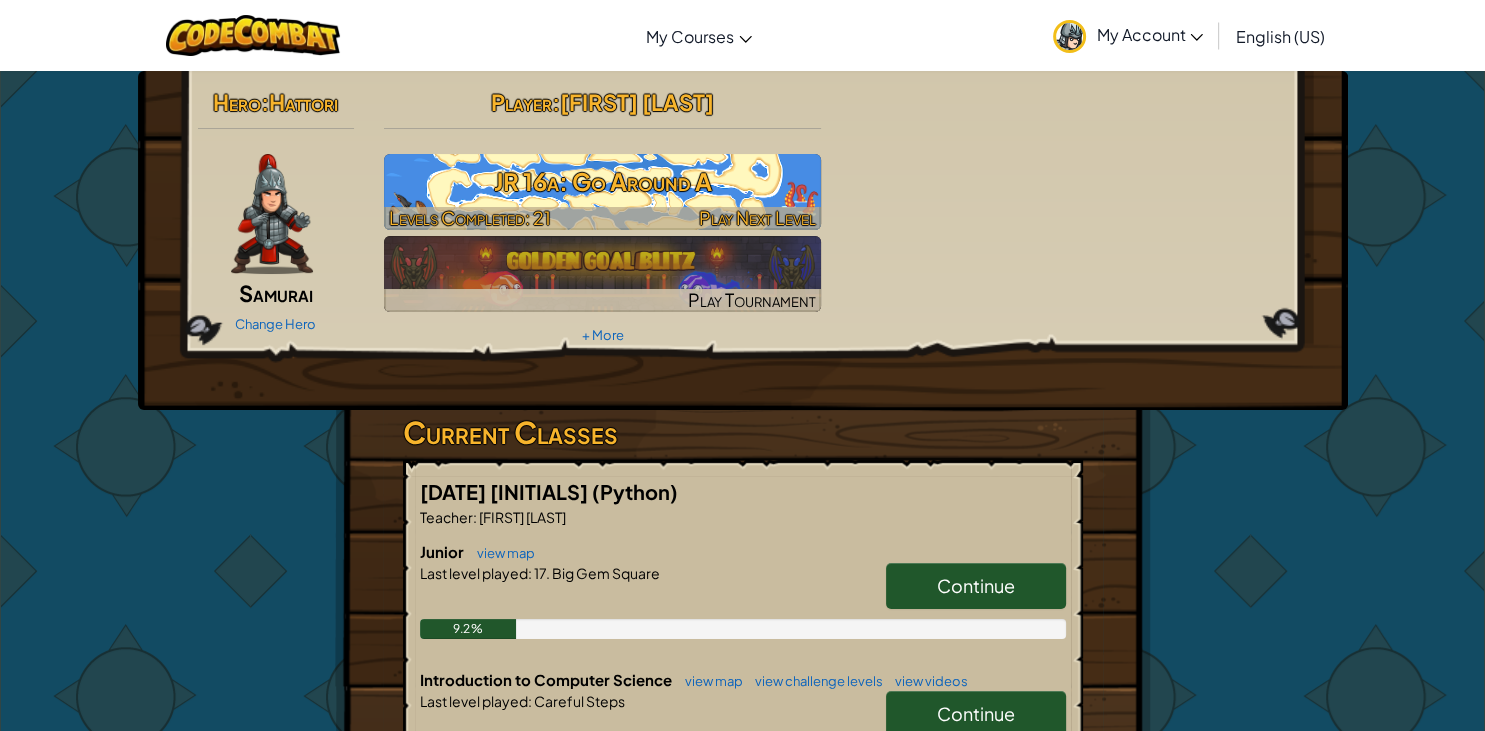 click on "JR 16a: Go Around A" at bounding box center (602, 181) 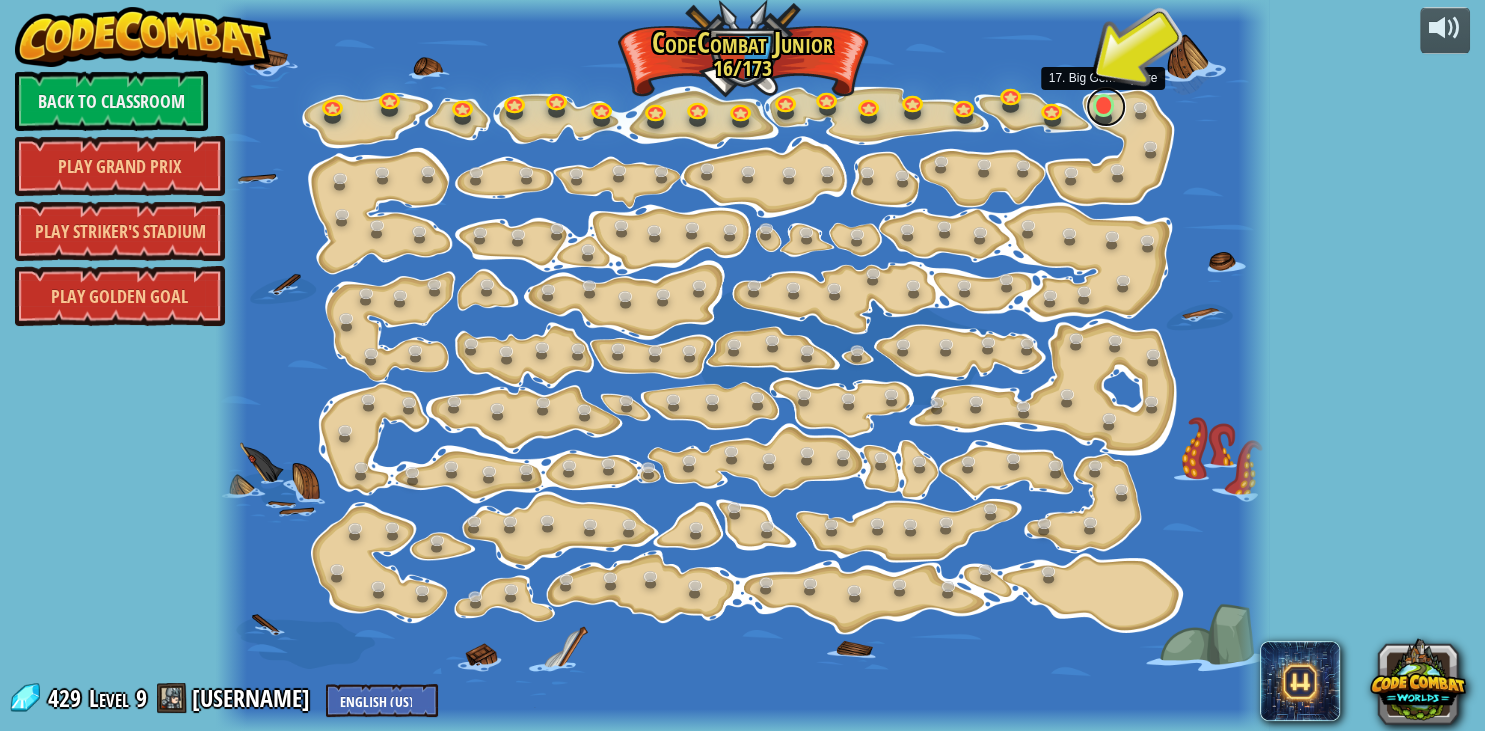click at bounding box center (1106, 107) 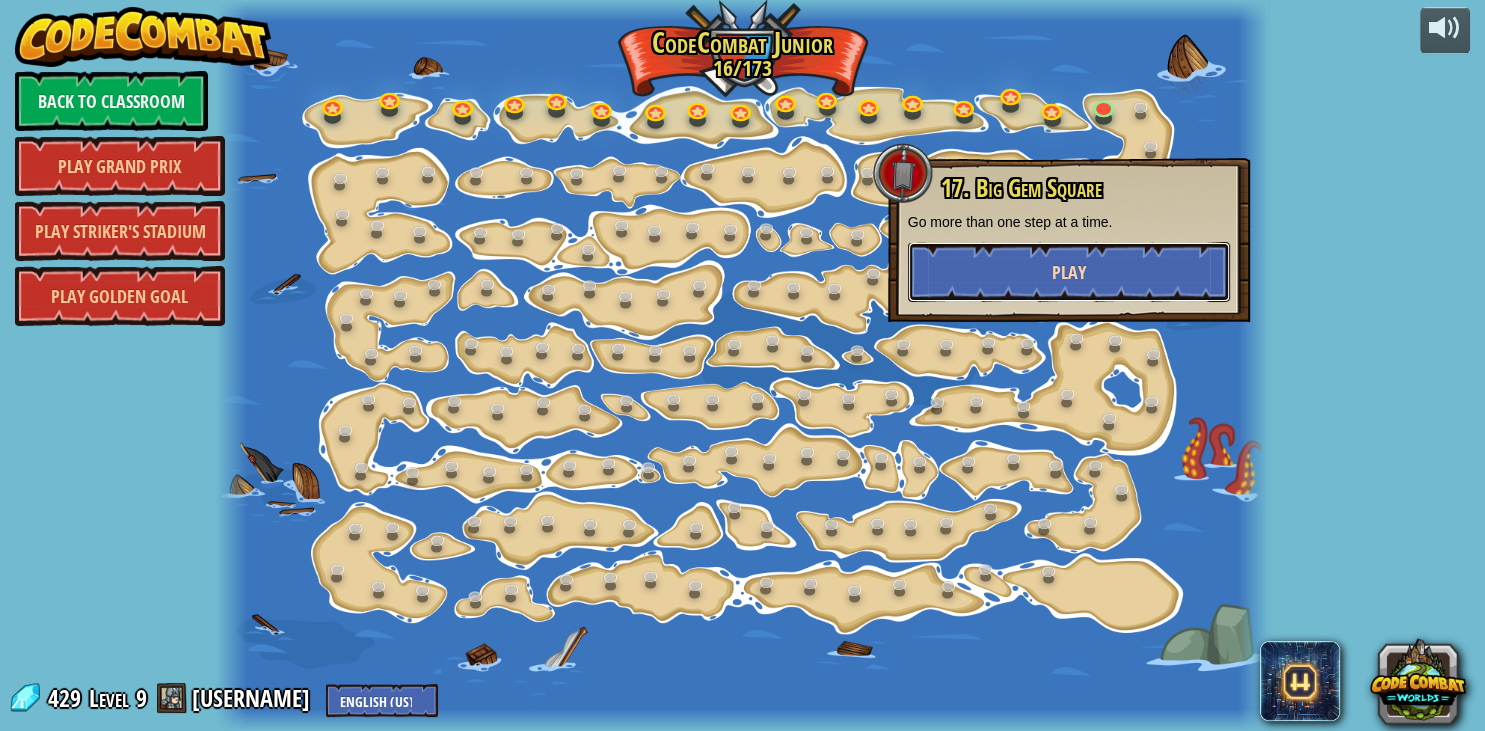 click on "Play" at bounding box center [1069, 272] 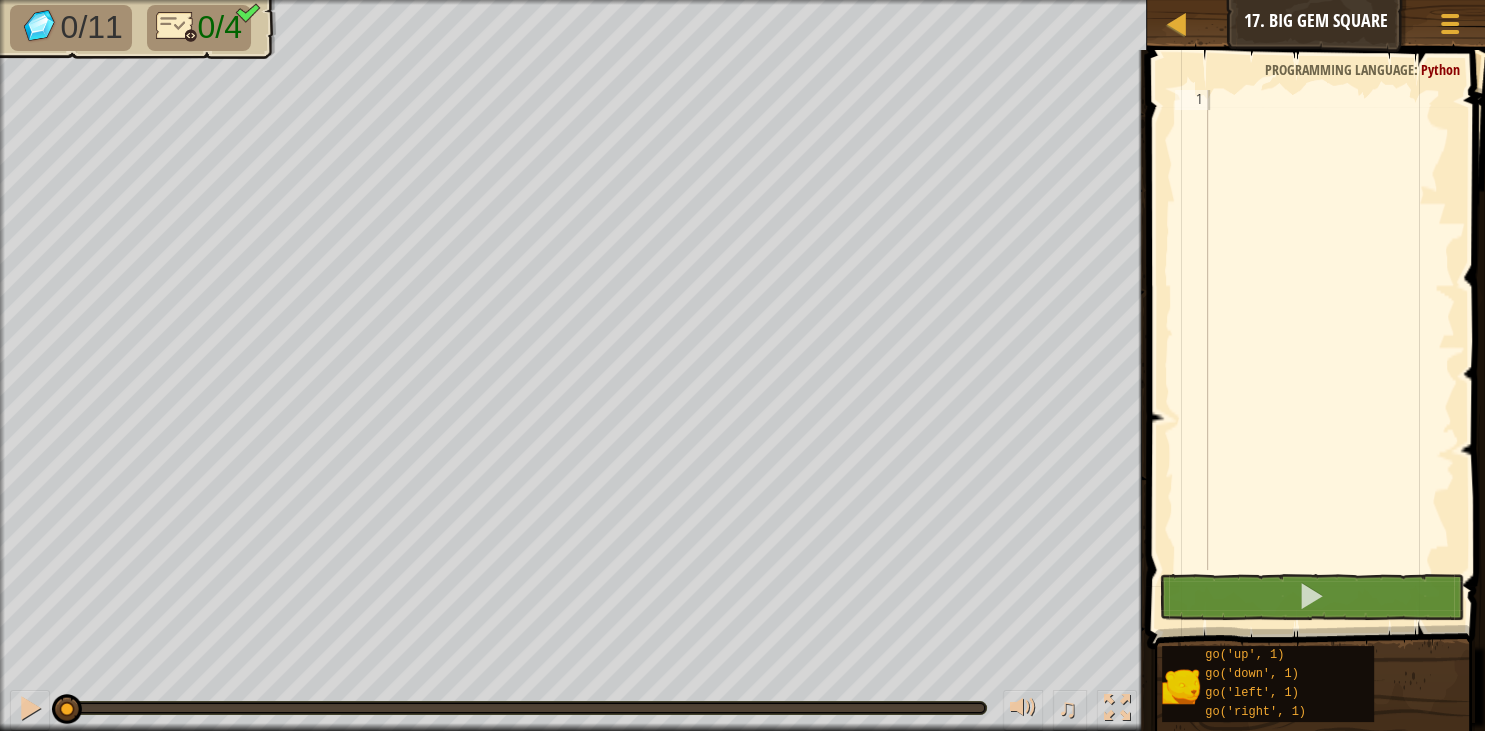 click at bounding box center [1318, 321] 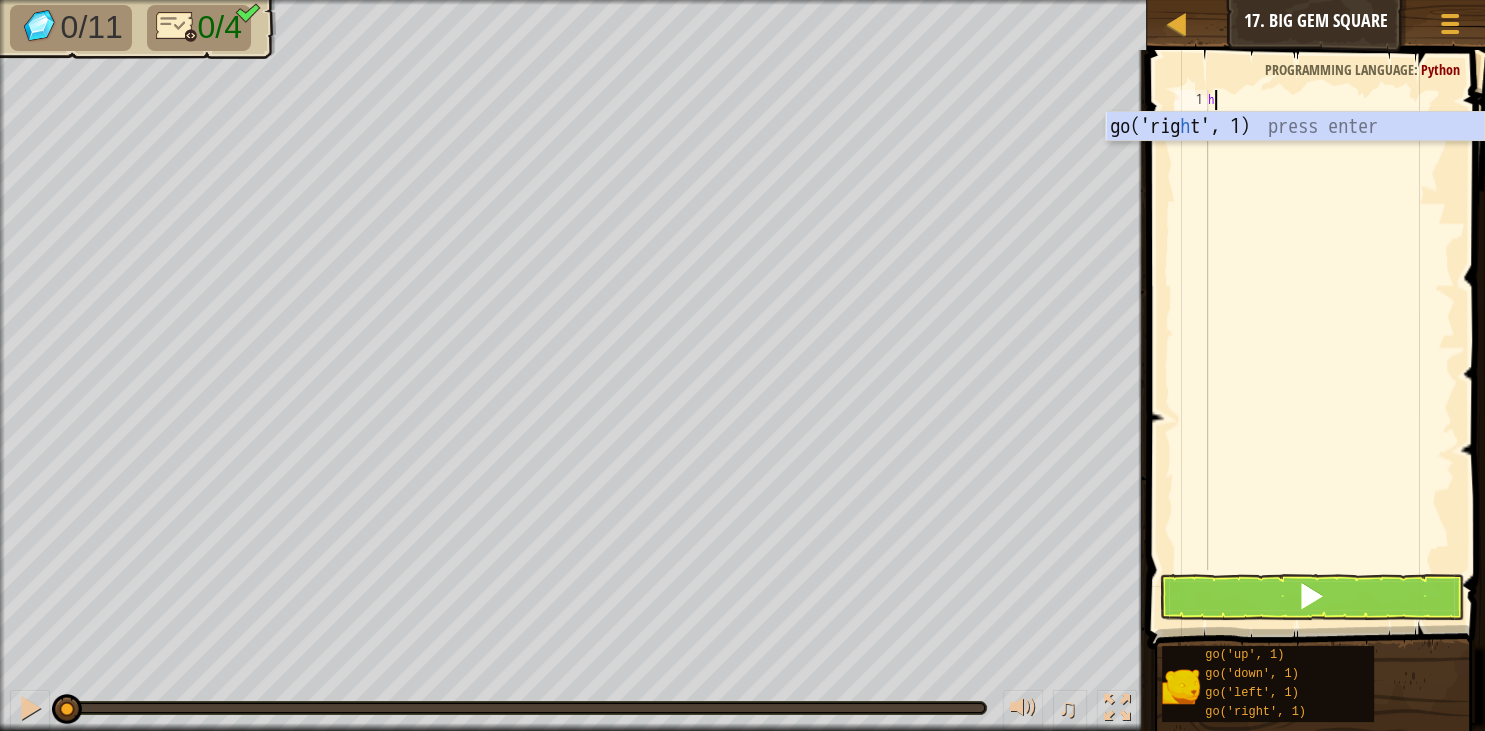 scroll, scrollTop: 10, scrollLeft: 1, axis: both 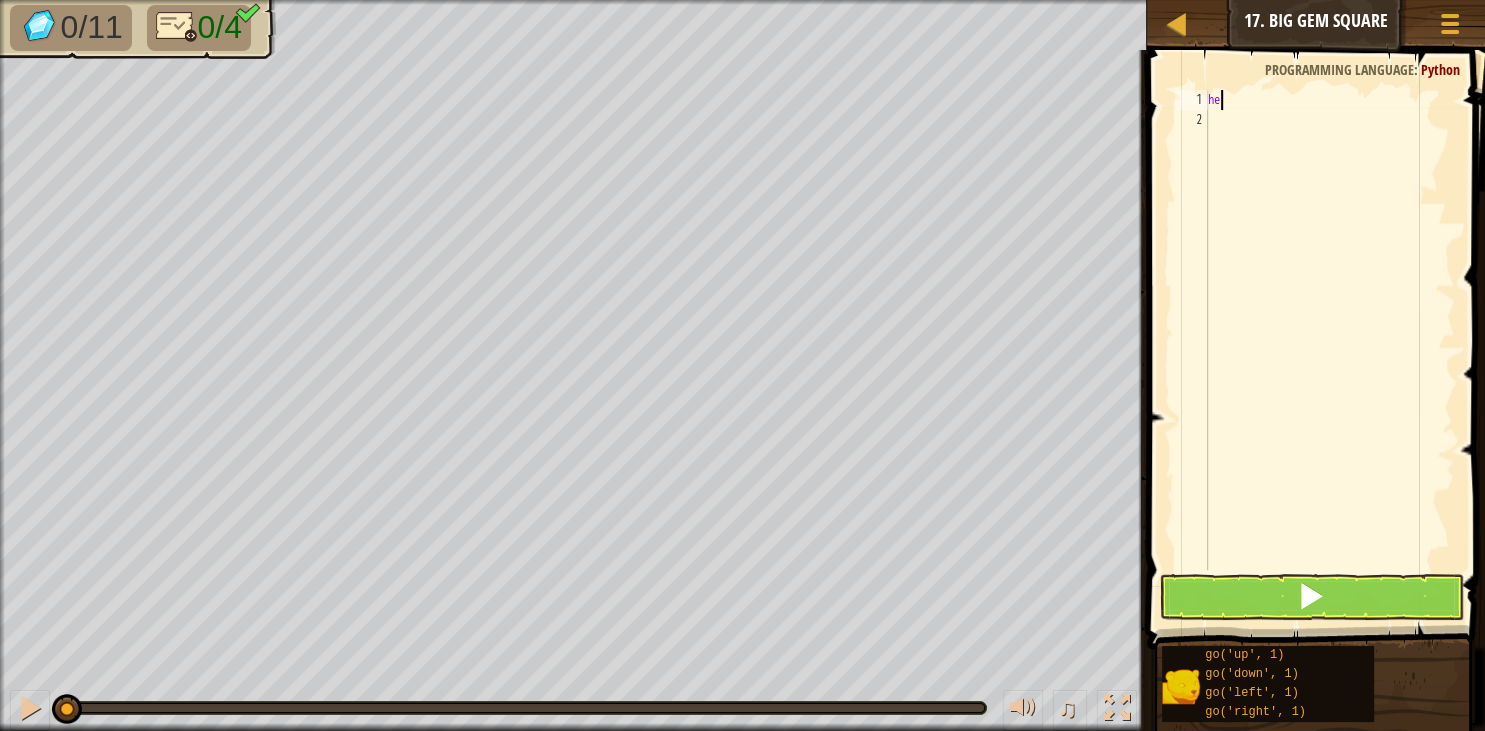 type on "h" 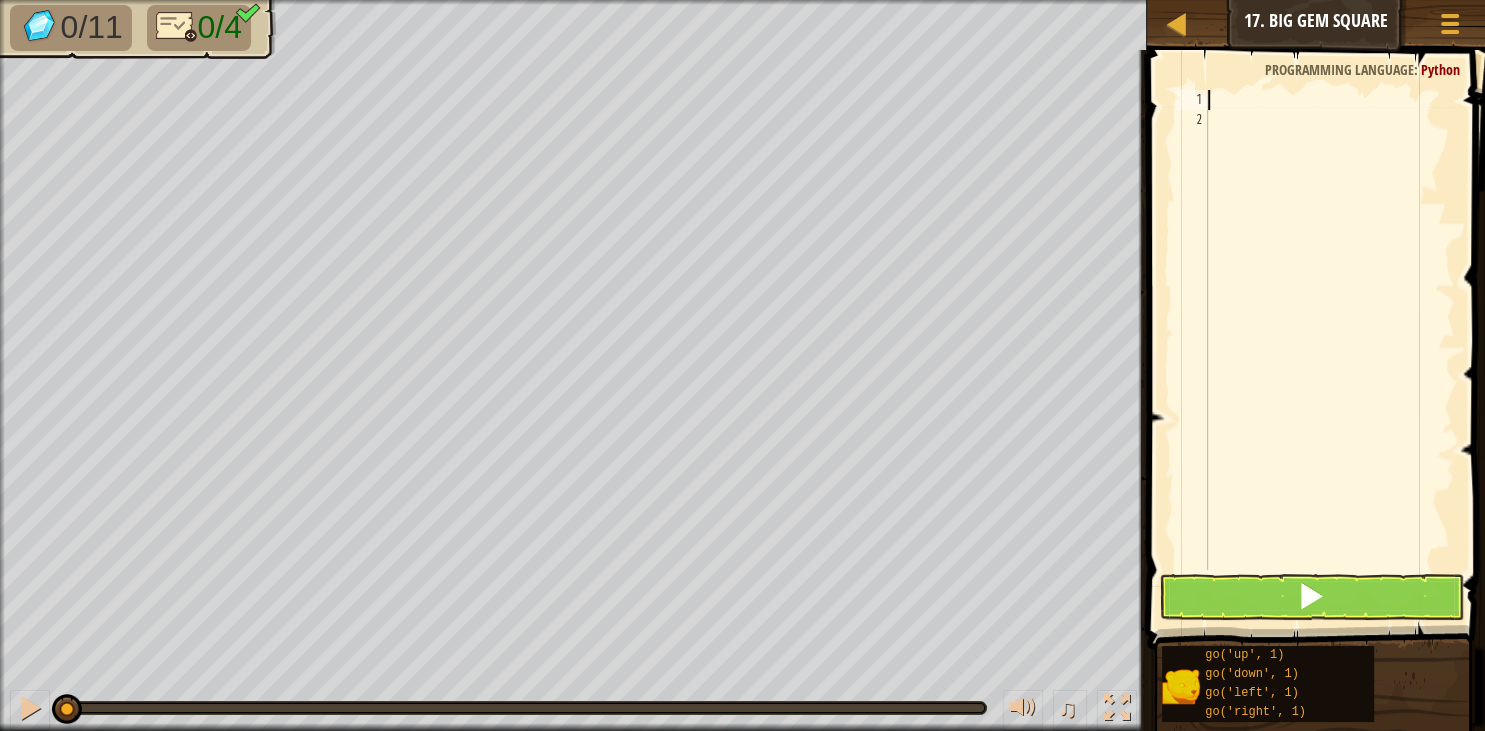 scroll, scrollTop: 0, scrollLeft: 0, axis: both 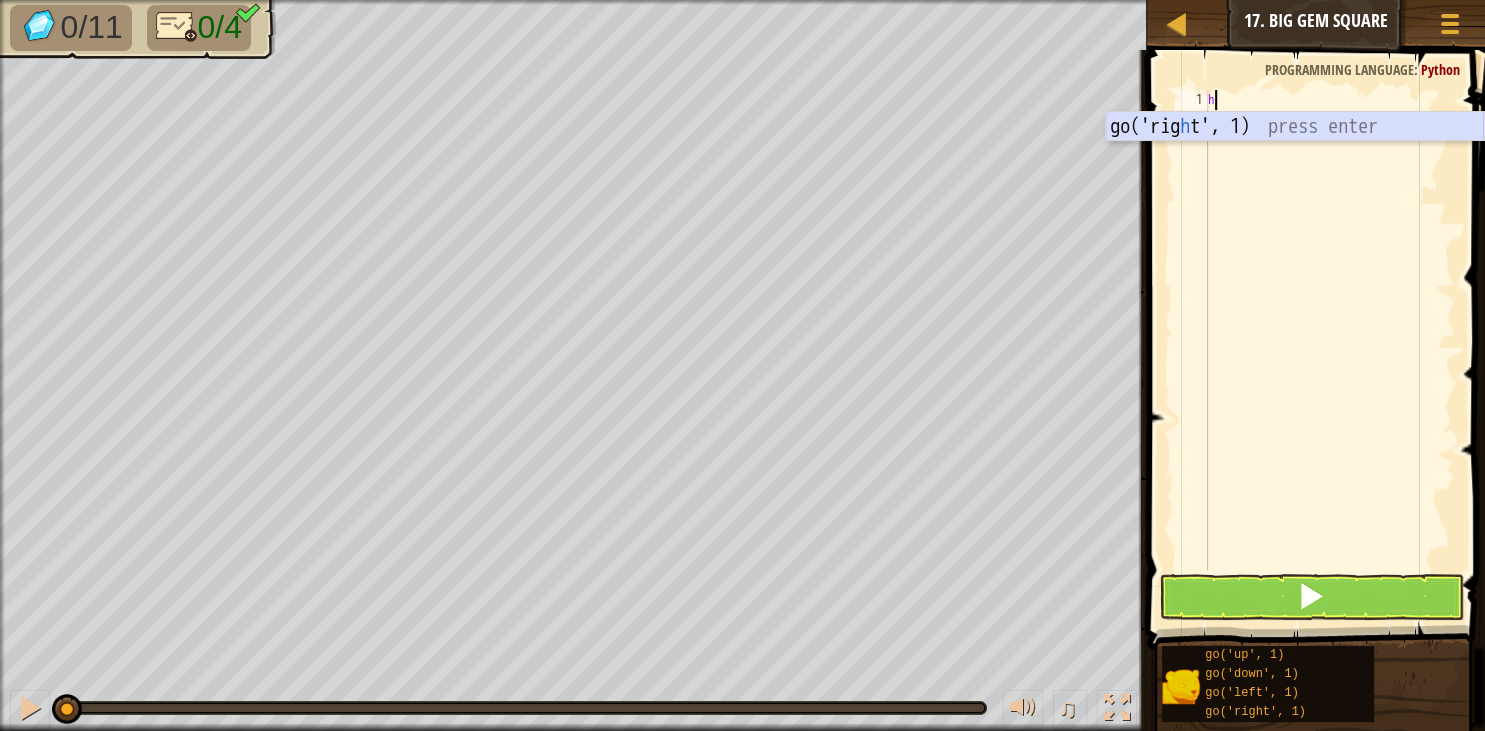 click on "go('rig h t', 1) press enter" at bounding box center [1295, 157] 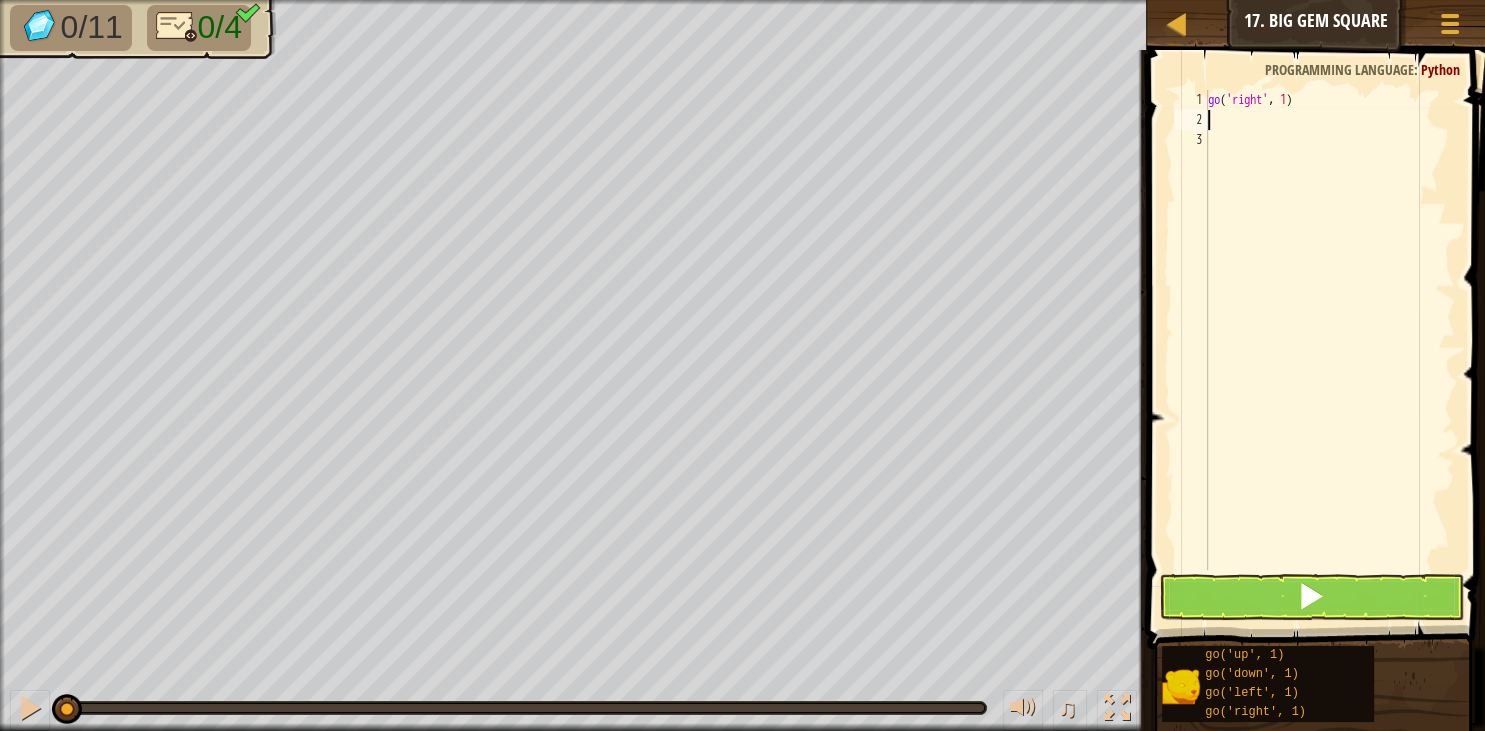 click on "go ( 'right' ,   1 )" at bounding box center [1329, 350] 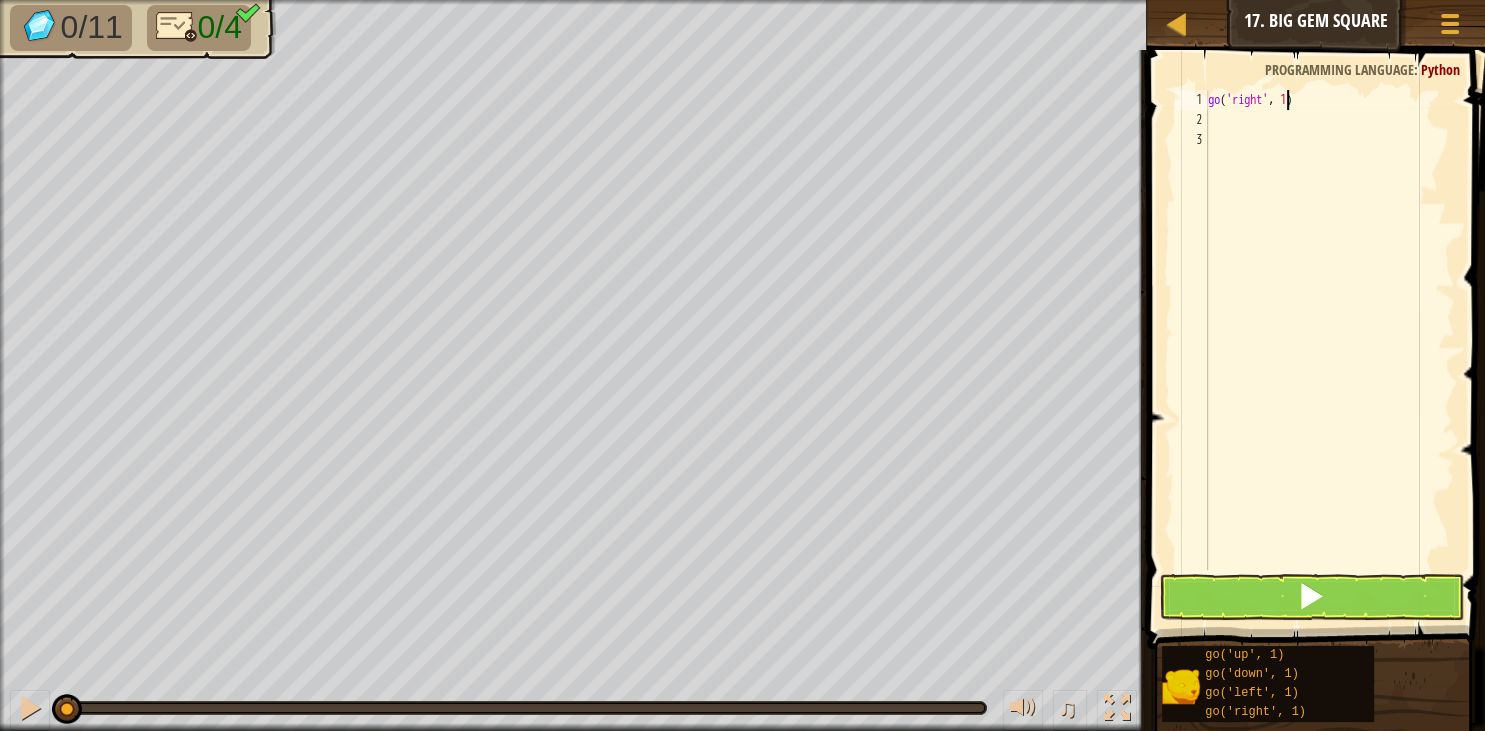 click on "go ( 'right' ,   1 )" at bounding box center [1329, 350] 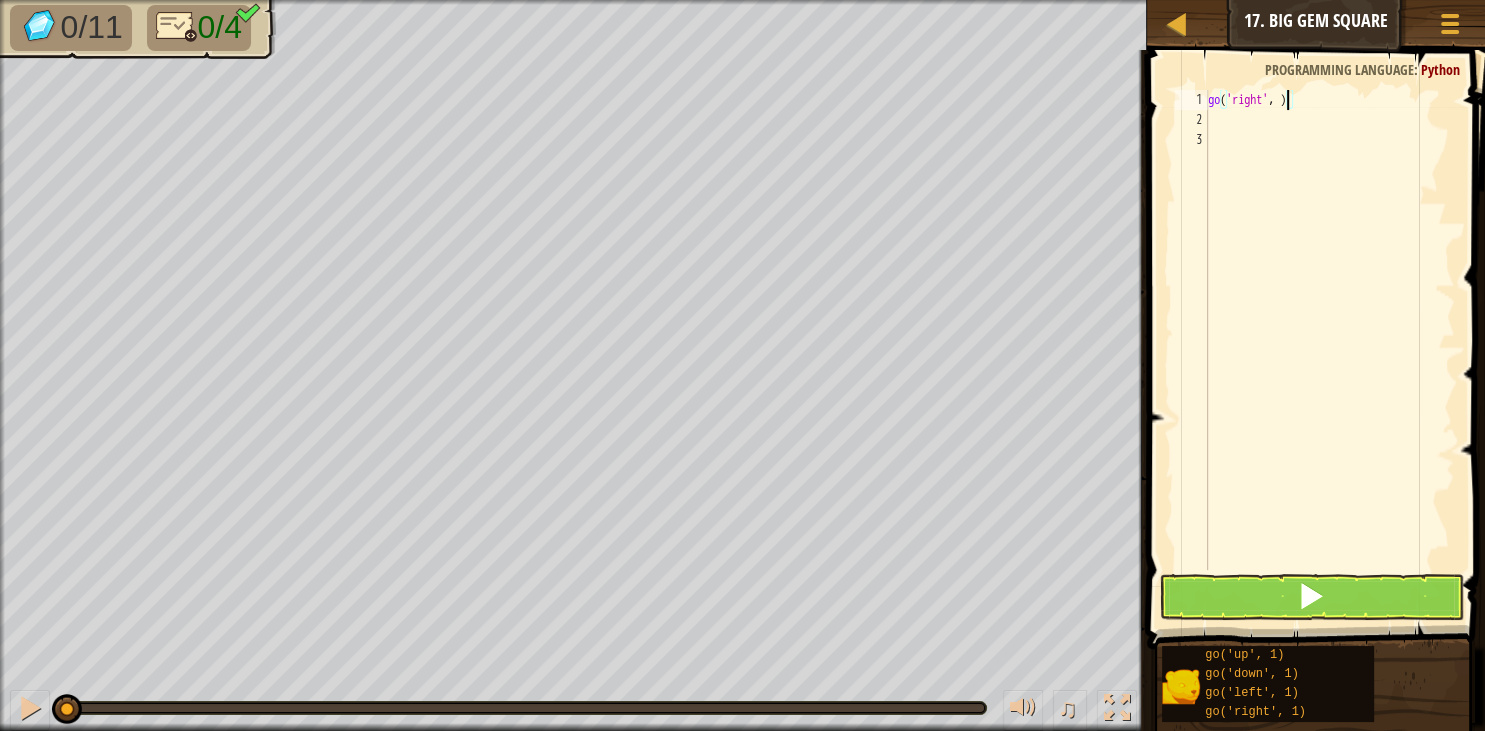 type on "go('right', 3)" 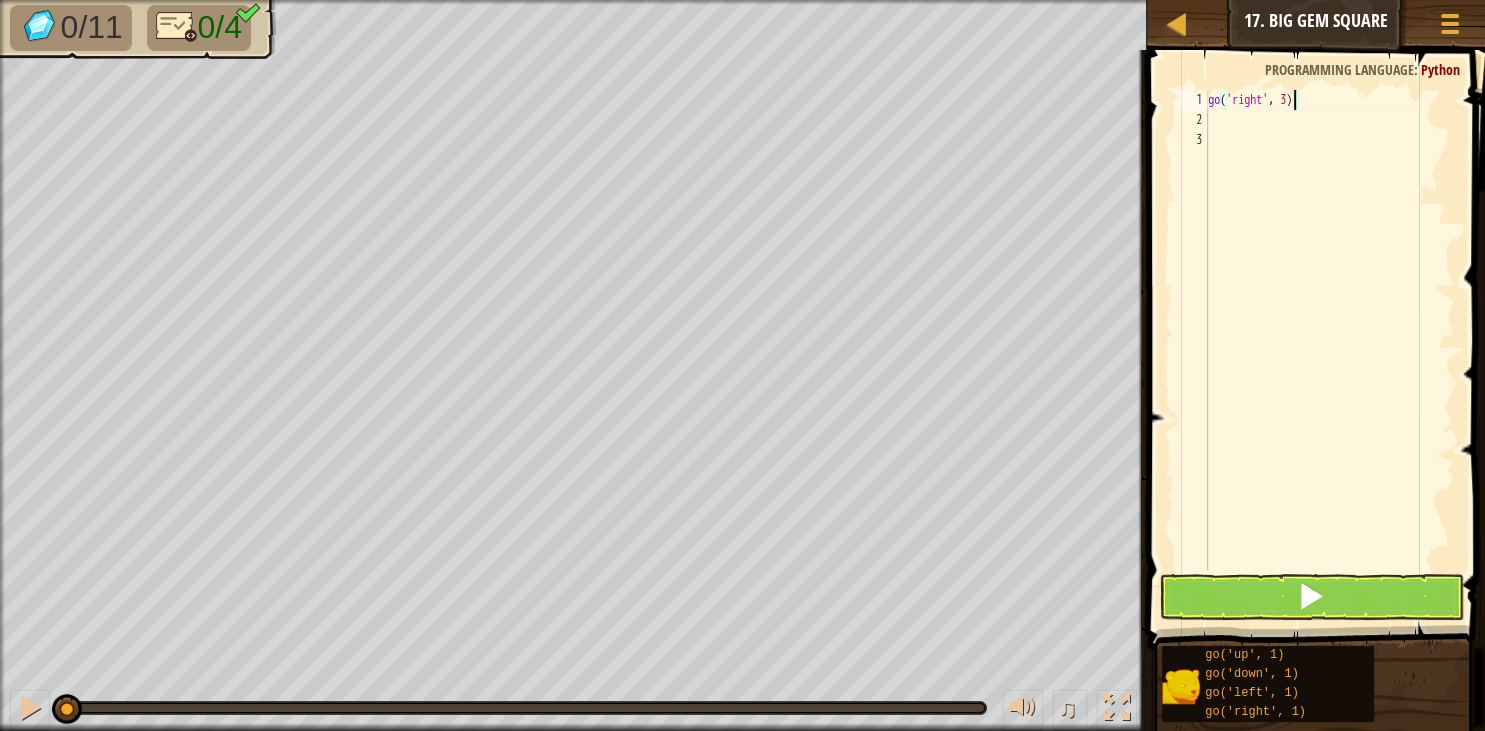 scroll, scrollTop: 10, scrollLeft: 6, axis: both 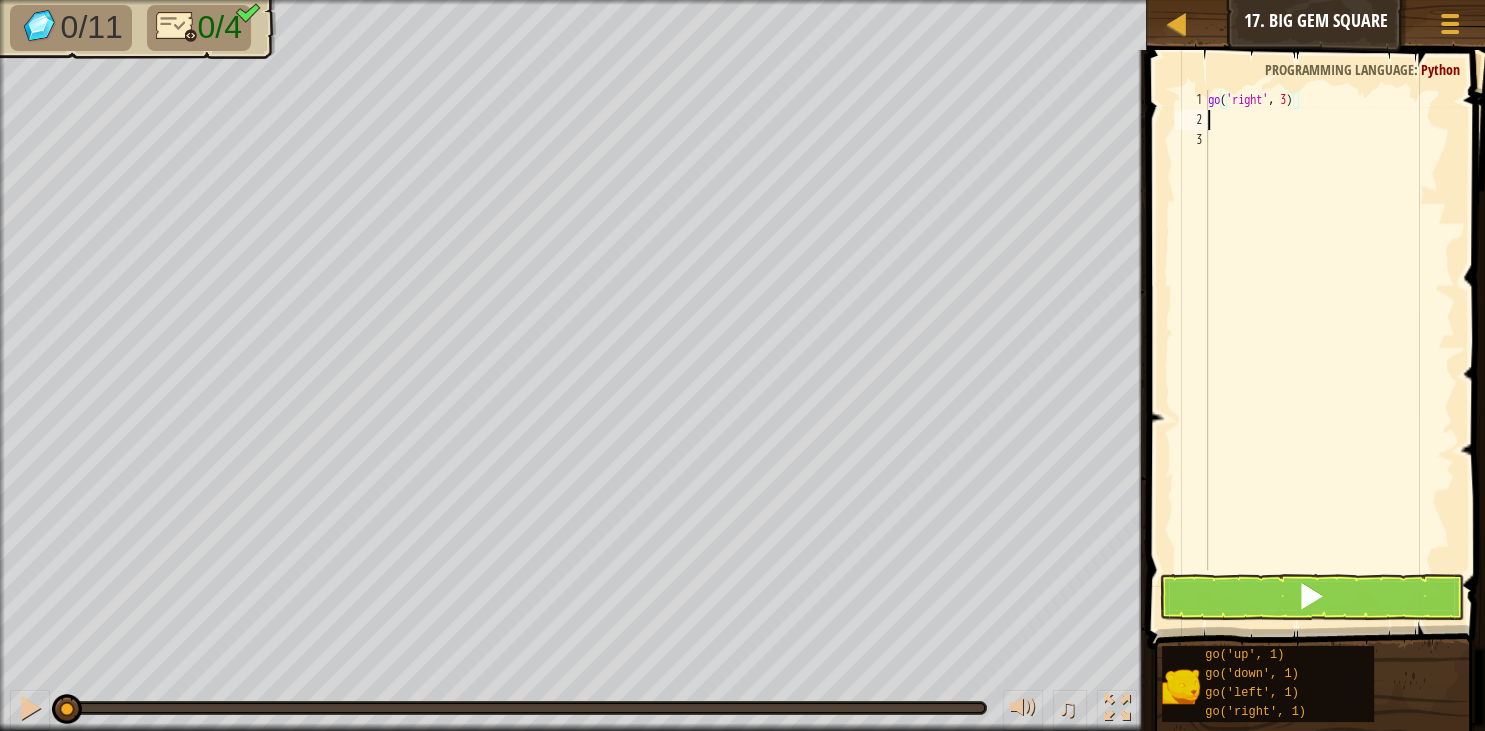 click on "go ( 'right' ,   3 )" at bounding box center [1329, 350] 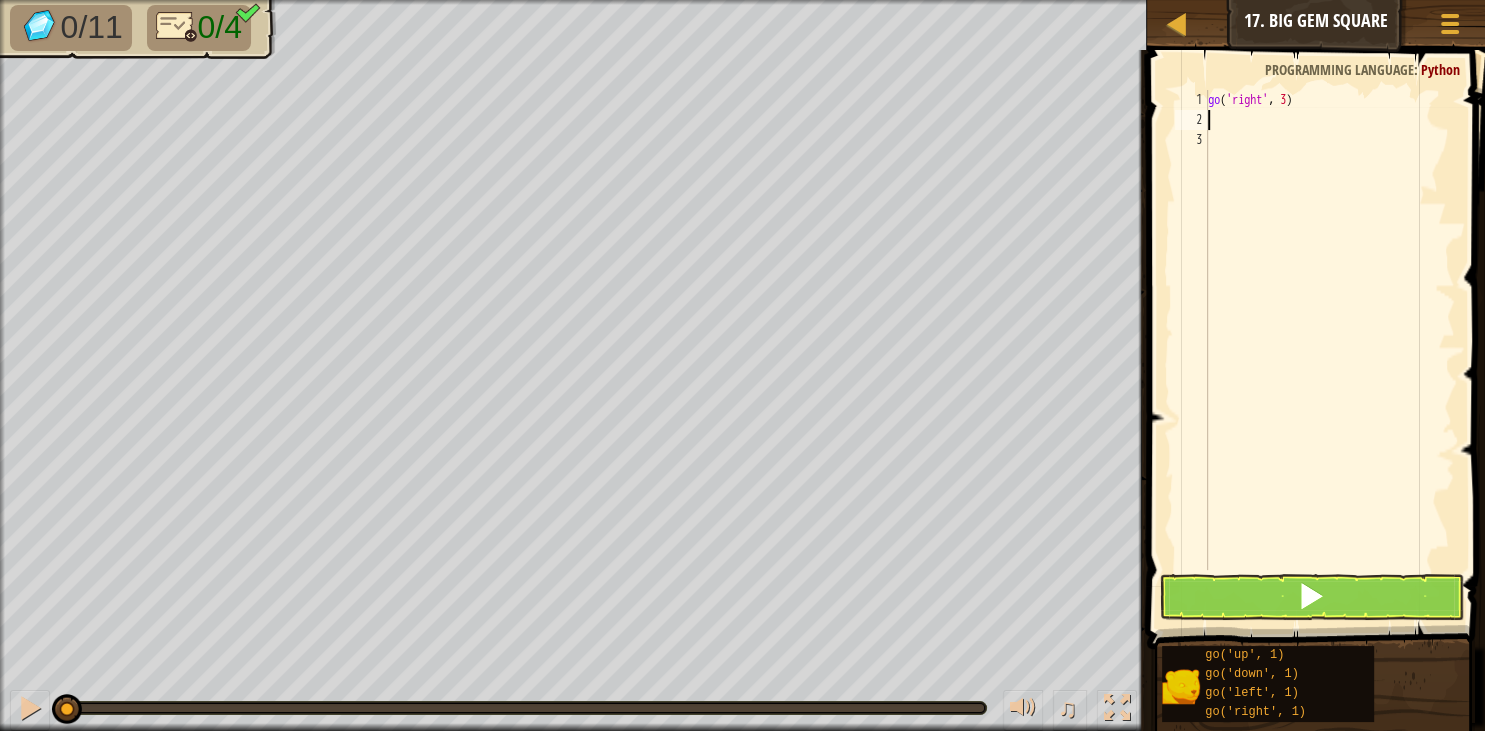 type on "g" 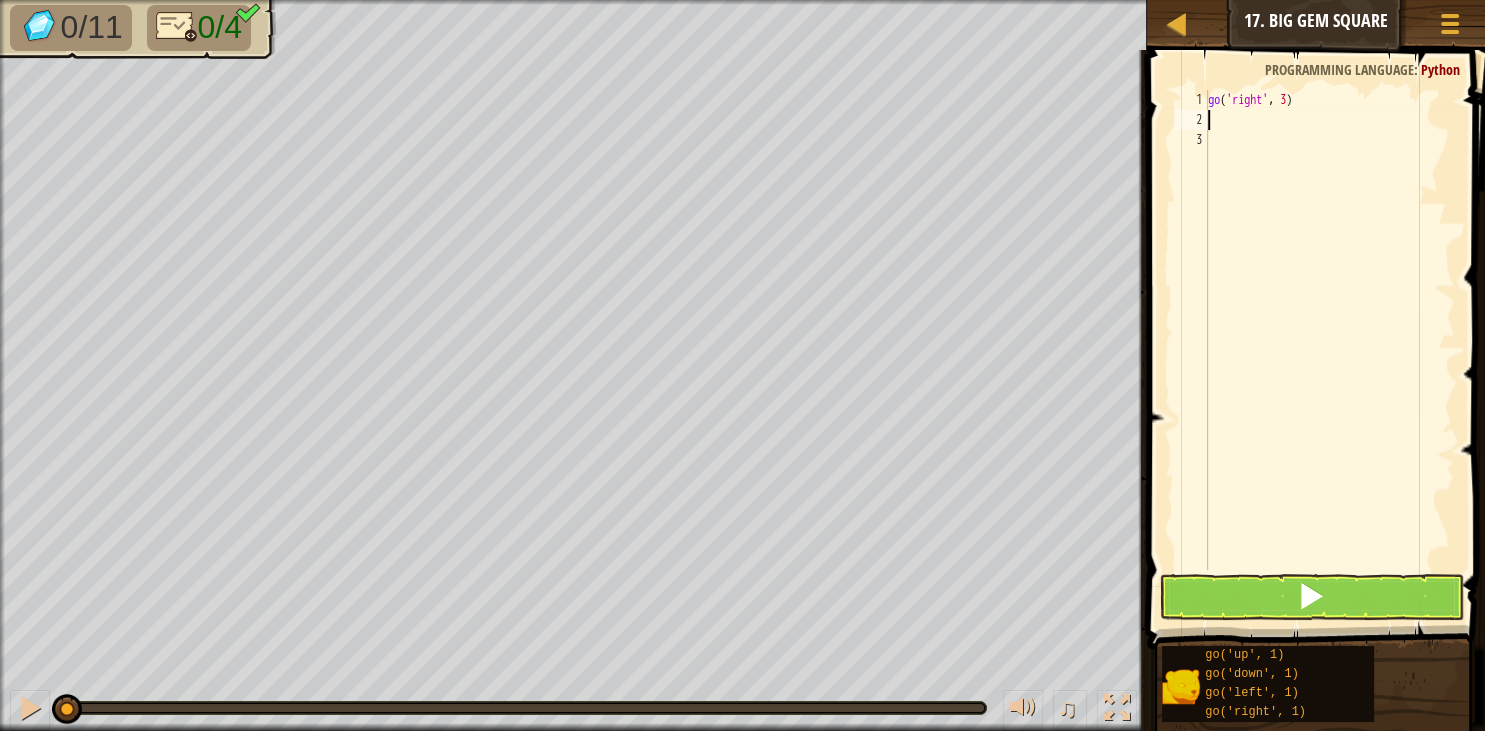 scroll, scrollTop: 10, scrollLeft: 0, axis: vertical 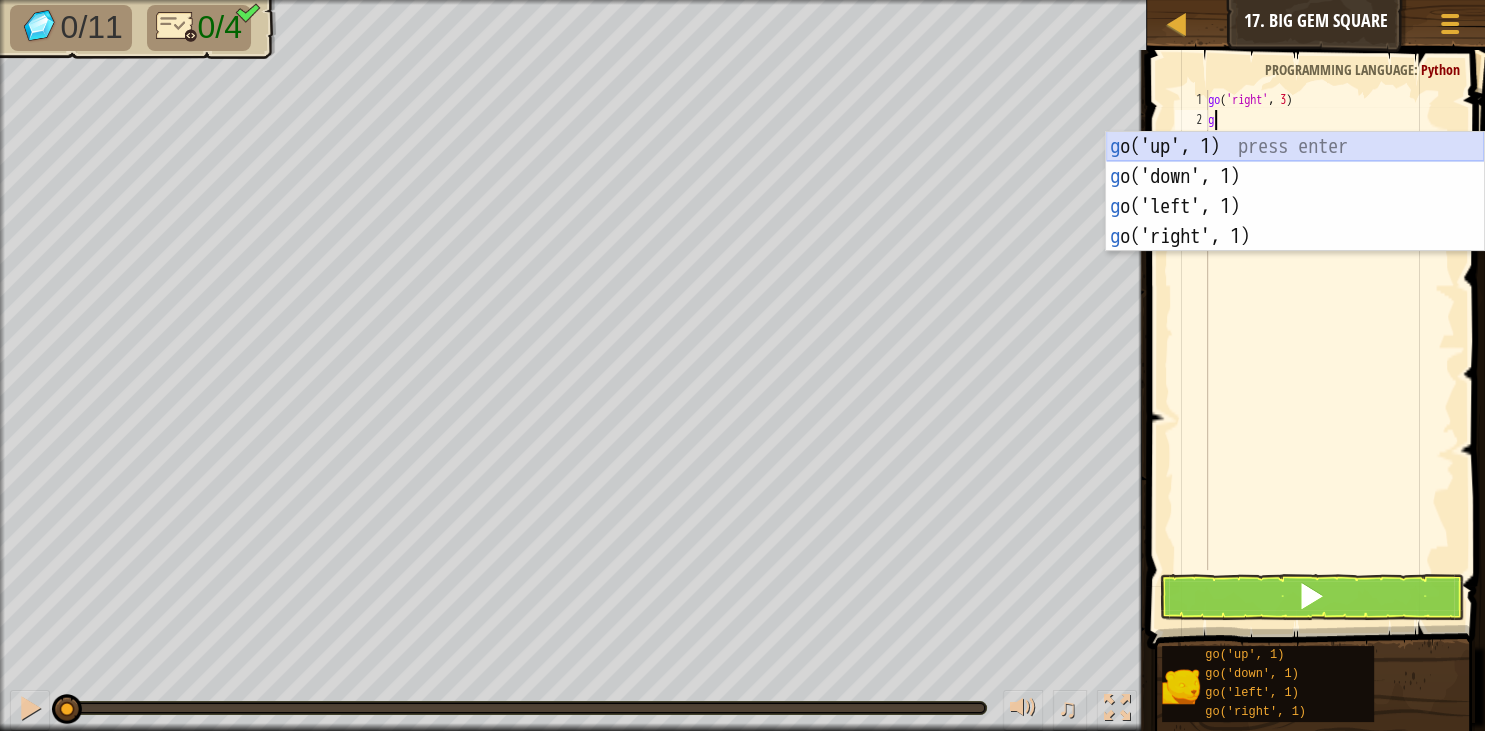 click on "g o('up', 1) press enter g o('down', 1) press enter g o('left', 1) press enter g o('right', 1) press enter" at bounding box center (1295, 222) 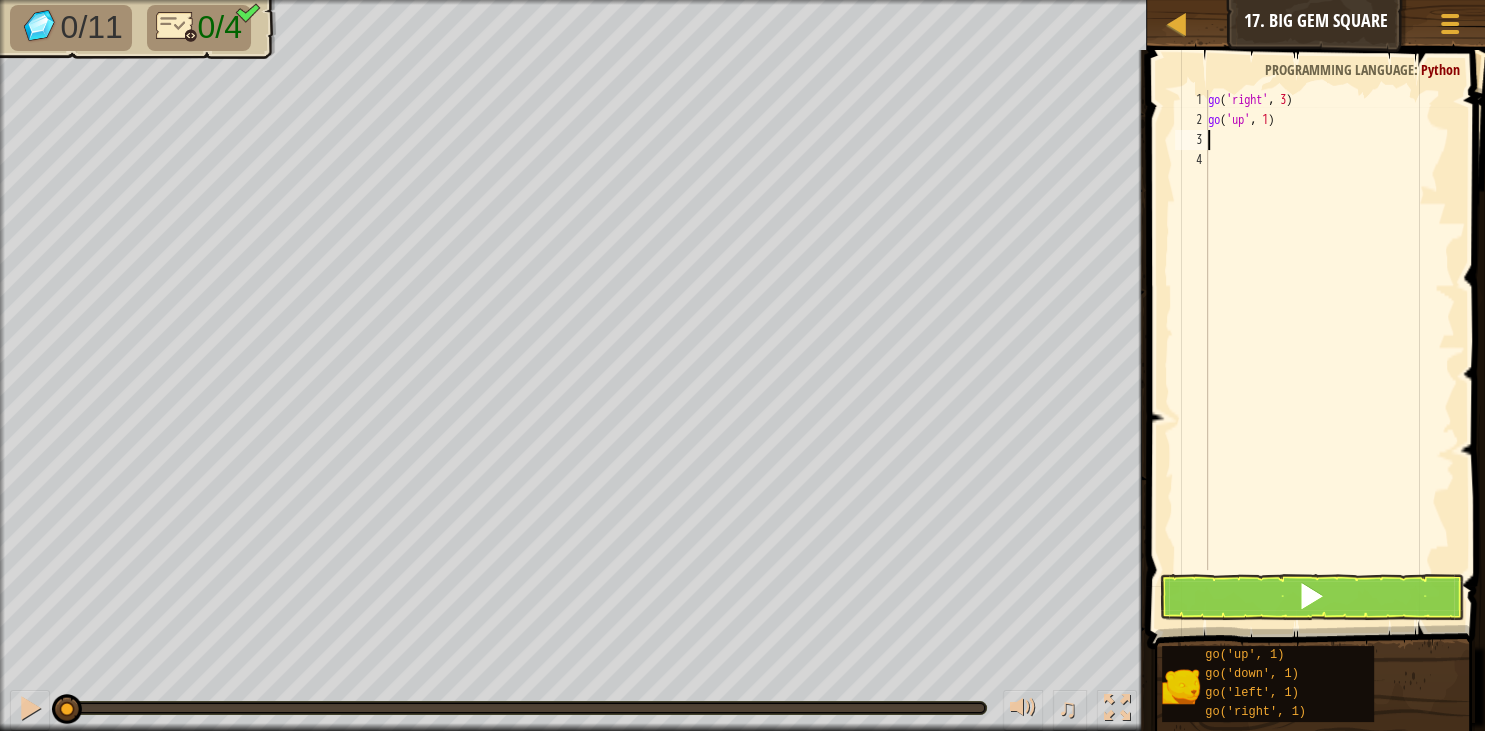 click on "go ( 'right' ,   3 ) go ( 'up' ,   1 )" at bounding box center (1329, 350) 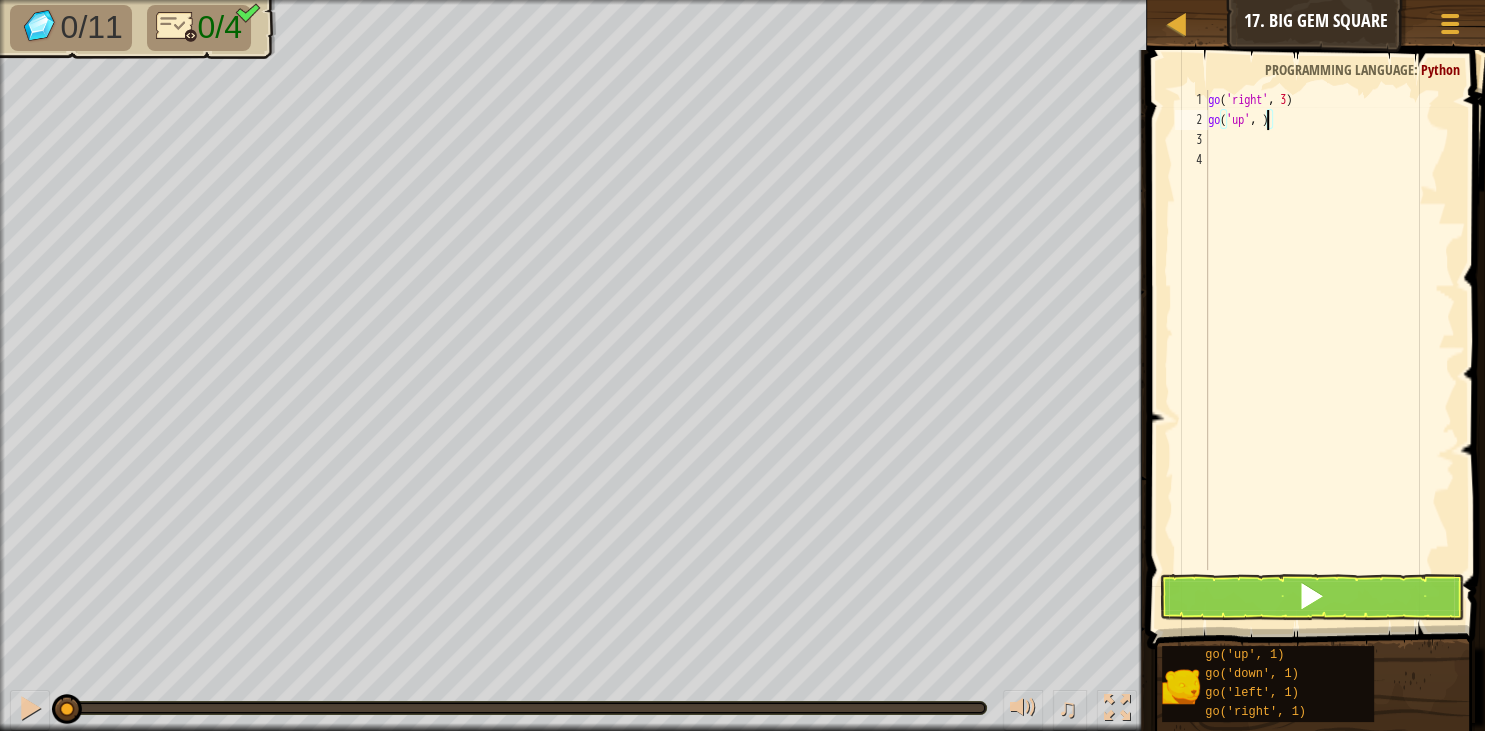 type on "go('up', 3)" 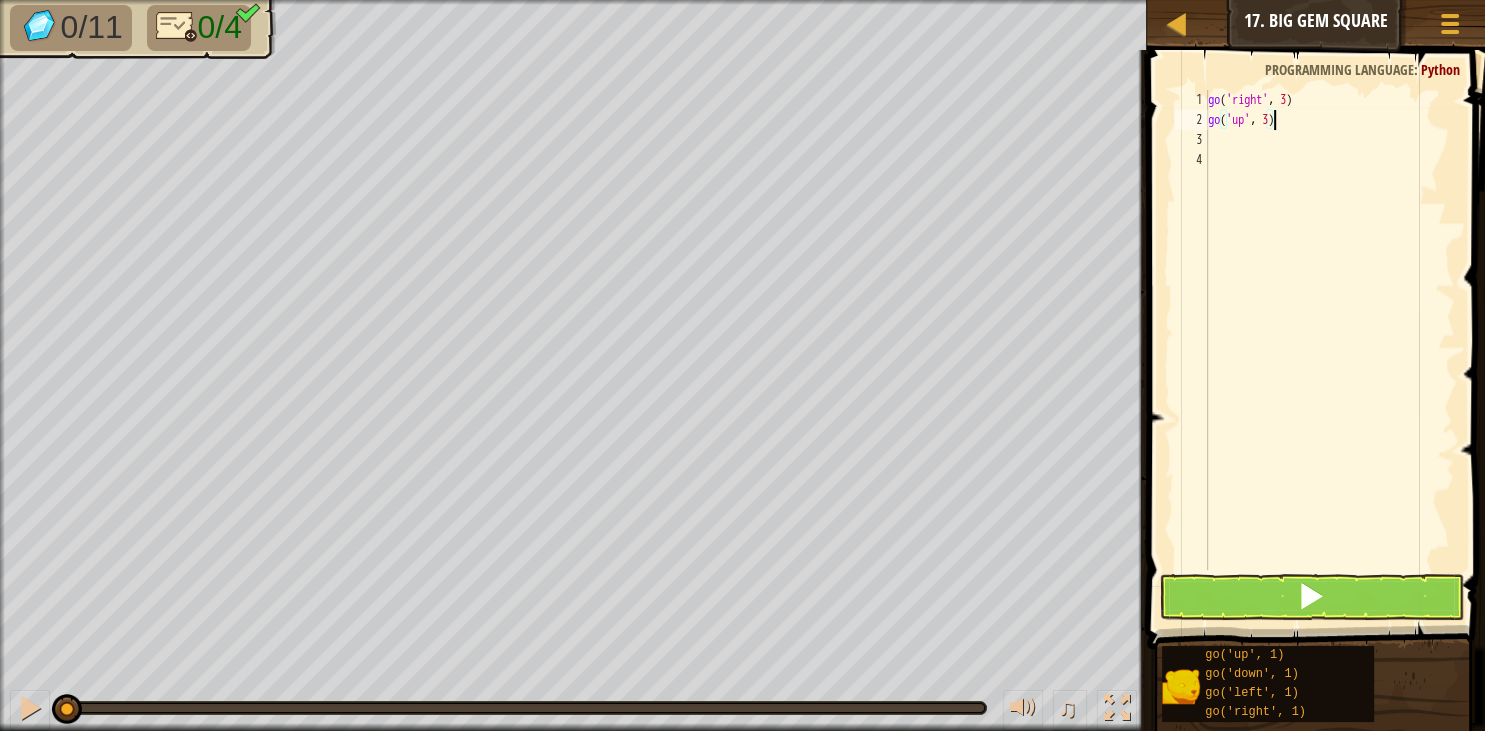 scroll, scrollTop: 10, scrollLeft: 5, axis: both 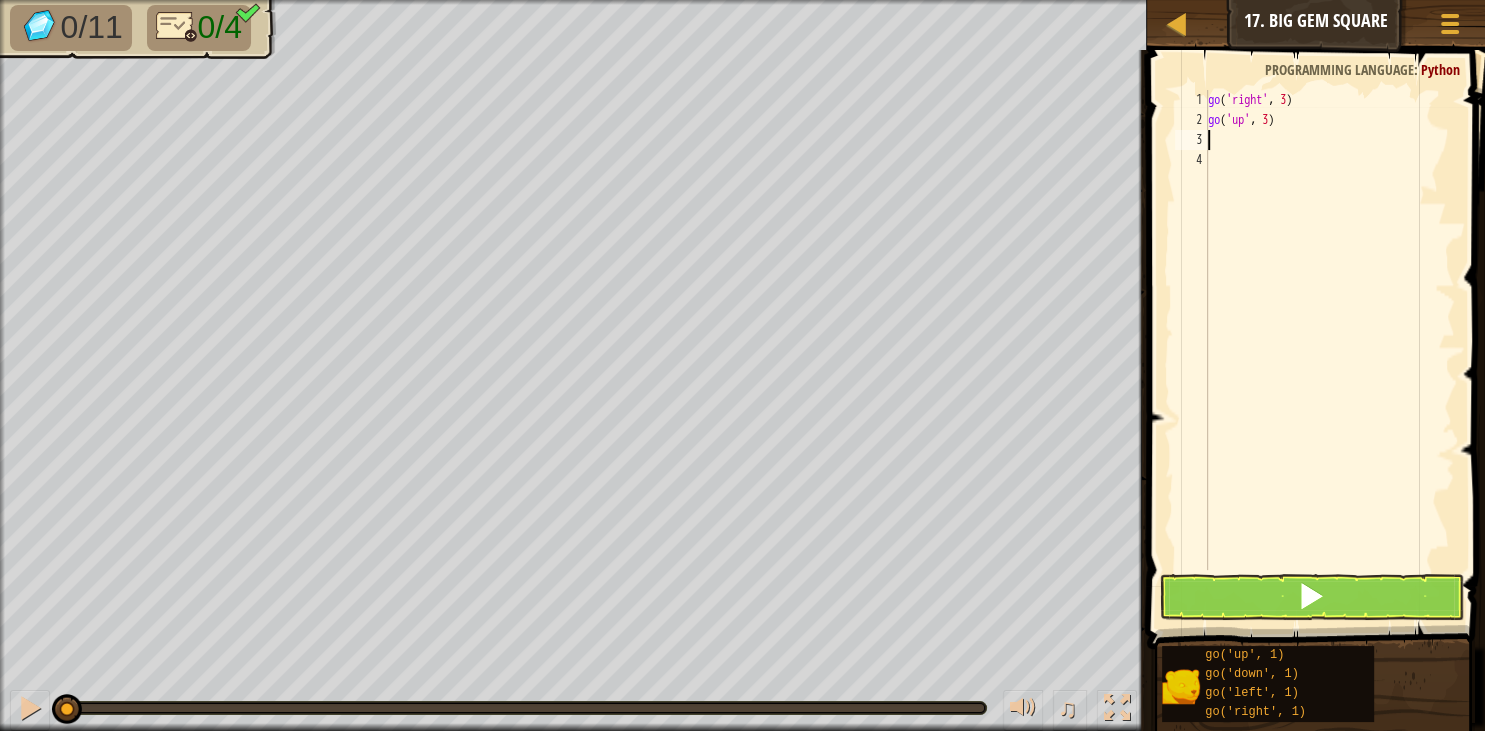 click on "go ( 'right' ,   3 ) go ( 'up' ,   3 )" at bounding box center [1329, 350] 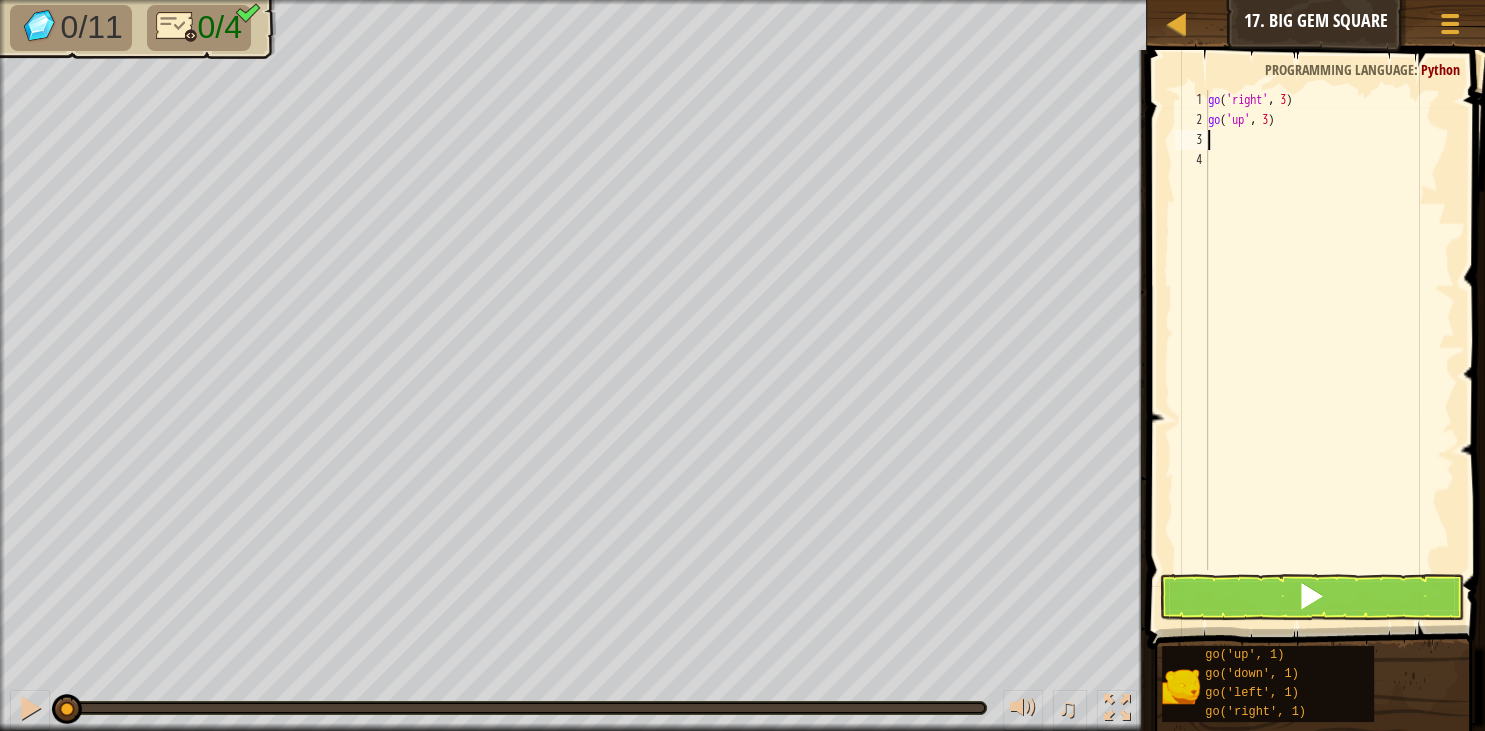 type on "g" 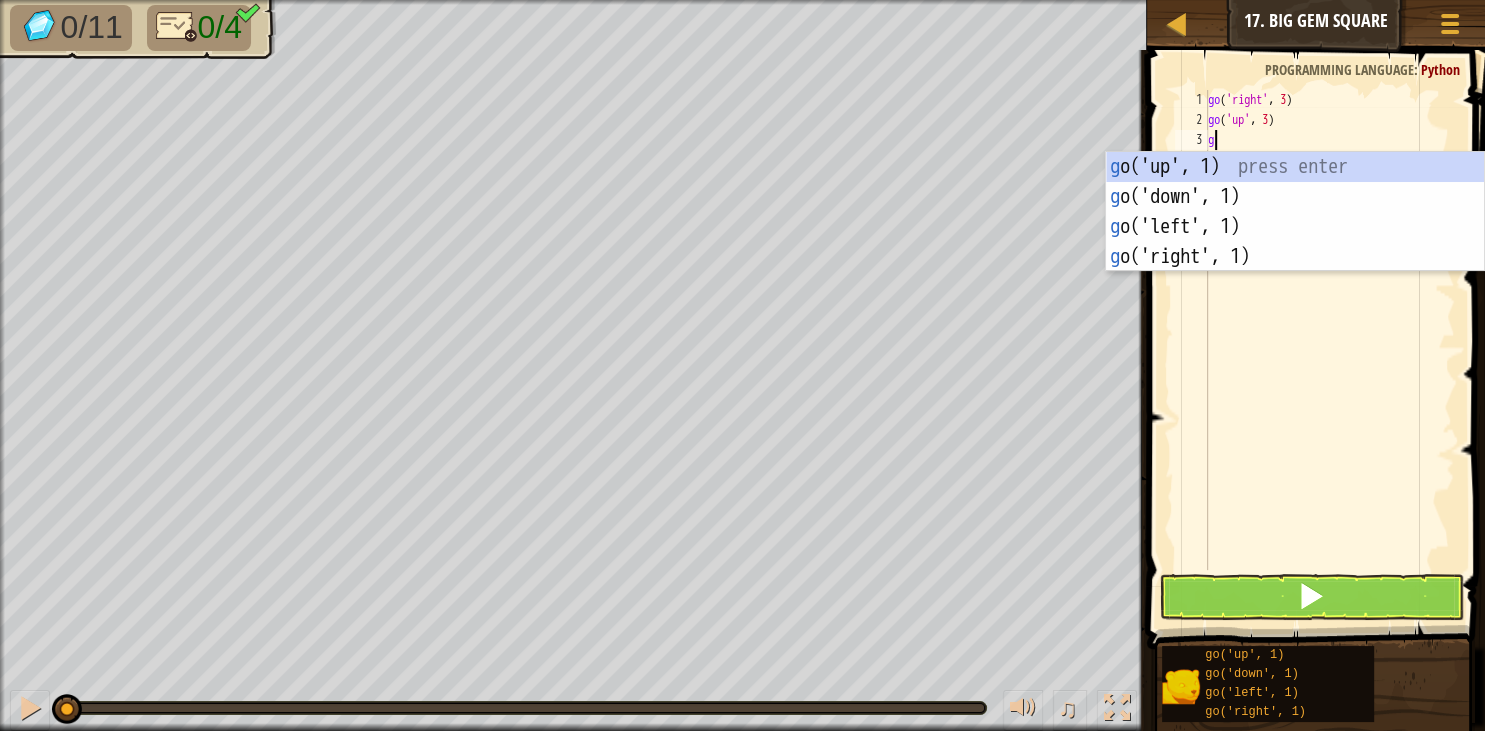scroll, scrollTop: 10, scrollLeft: 0, axis: vertical 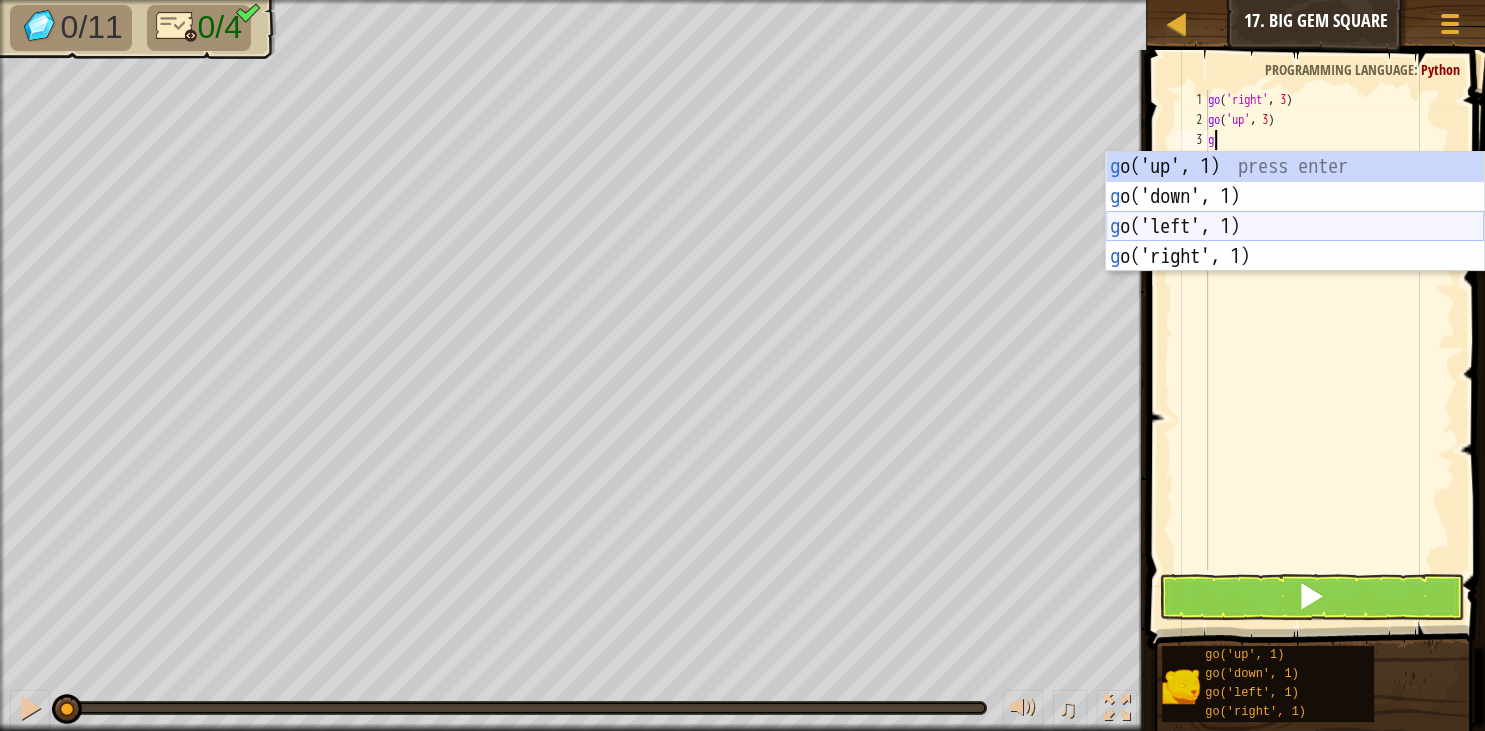 click on "g o('up', 1) press enter g o('down', 1) press enter g o('left', 1) press enter g o('right', 1) press enter" at bounding box center (1295, 242) 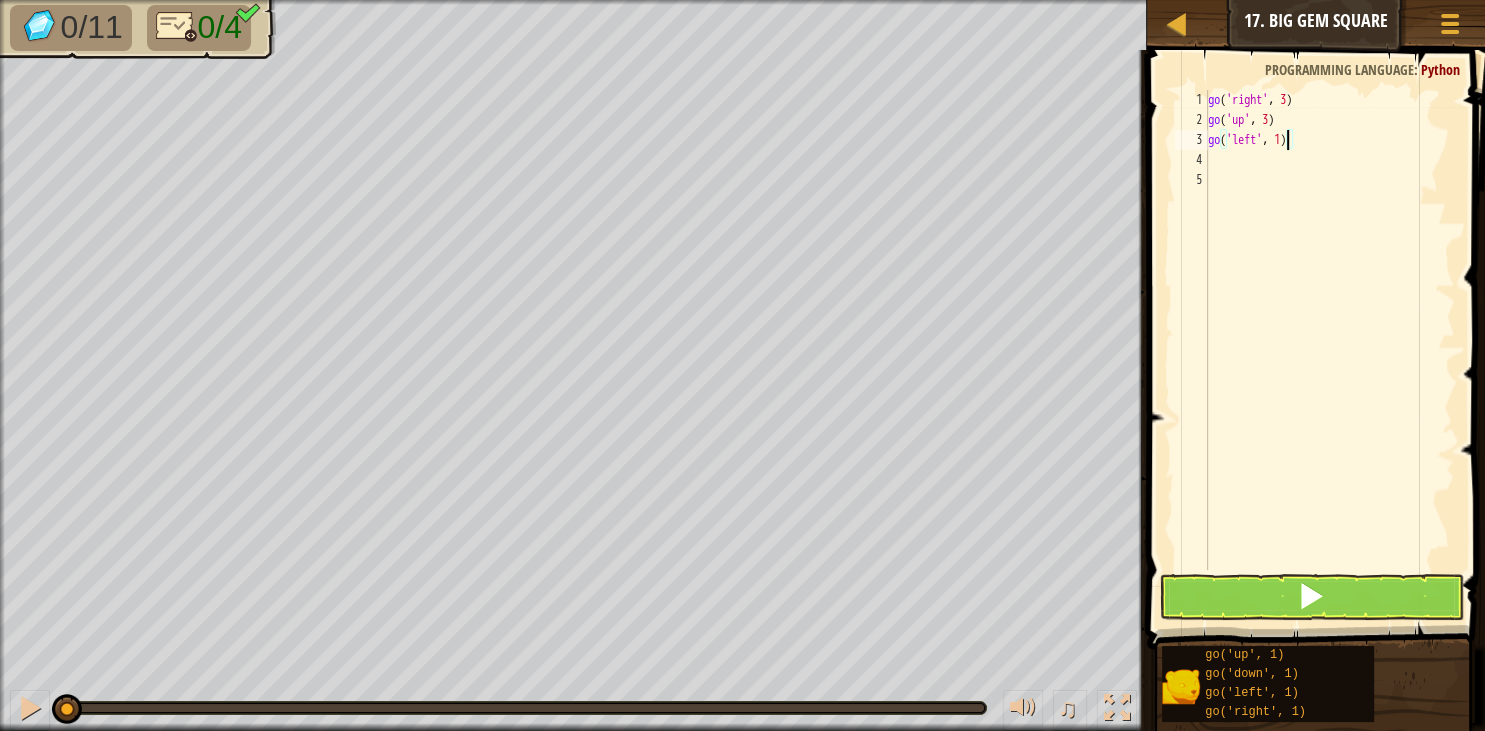 click on "go ( 'right' ,   3 ) go ( 'up' ,   3 ) go ( 'left' ,   1 )" at bounding box center [1329, 350] 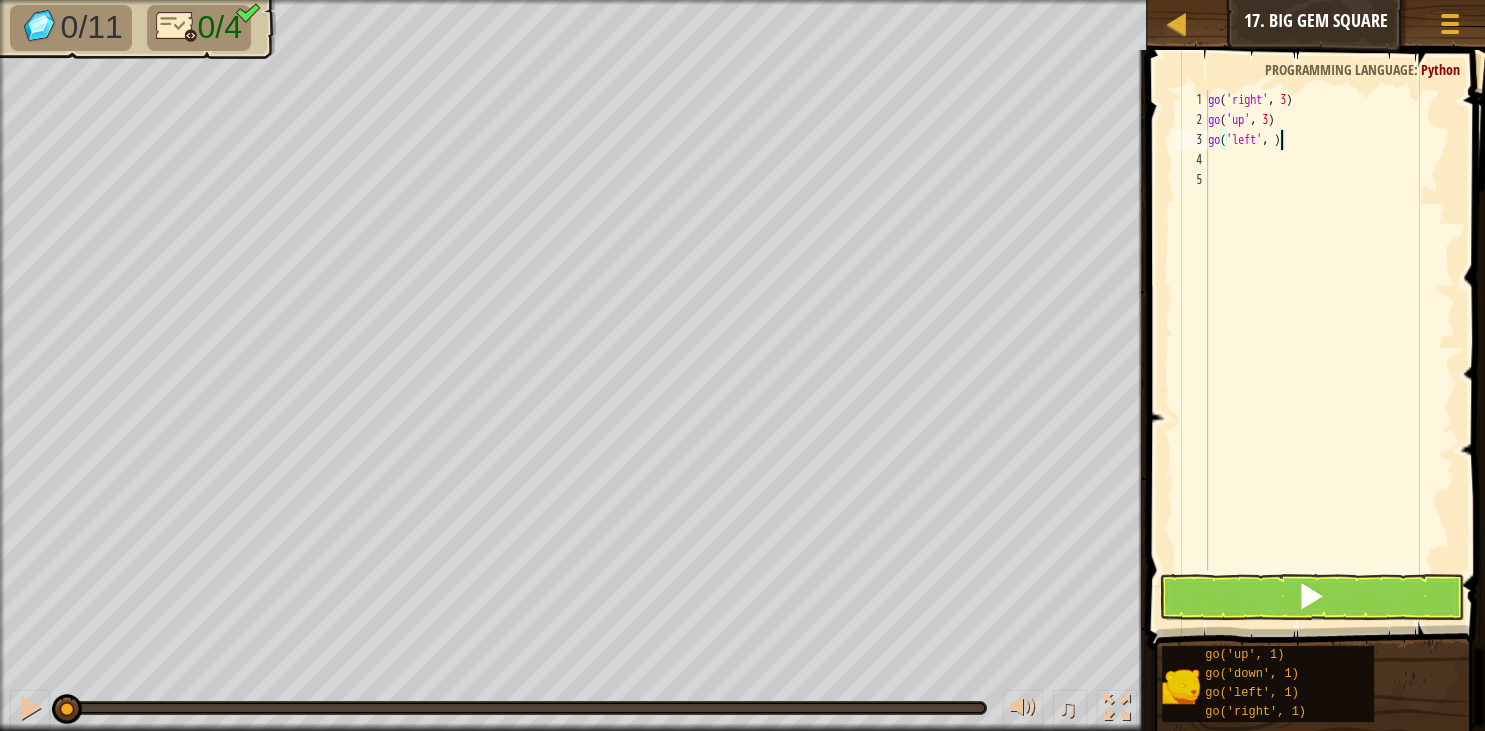 type on "go('left', 3)" 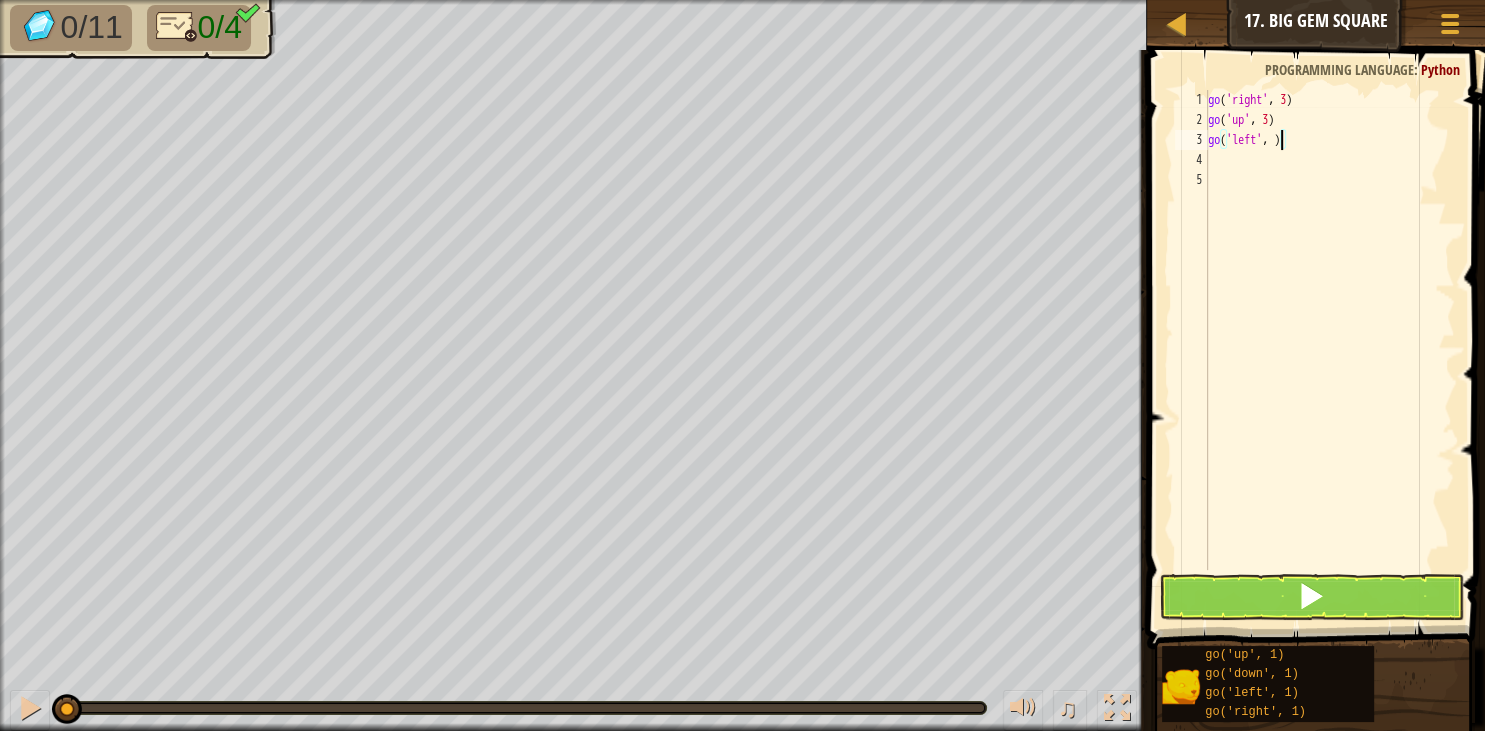 scroll, scrollTop: 10, scrollLeft: 6, axis: both 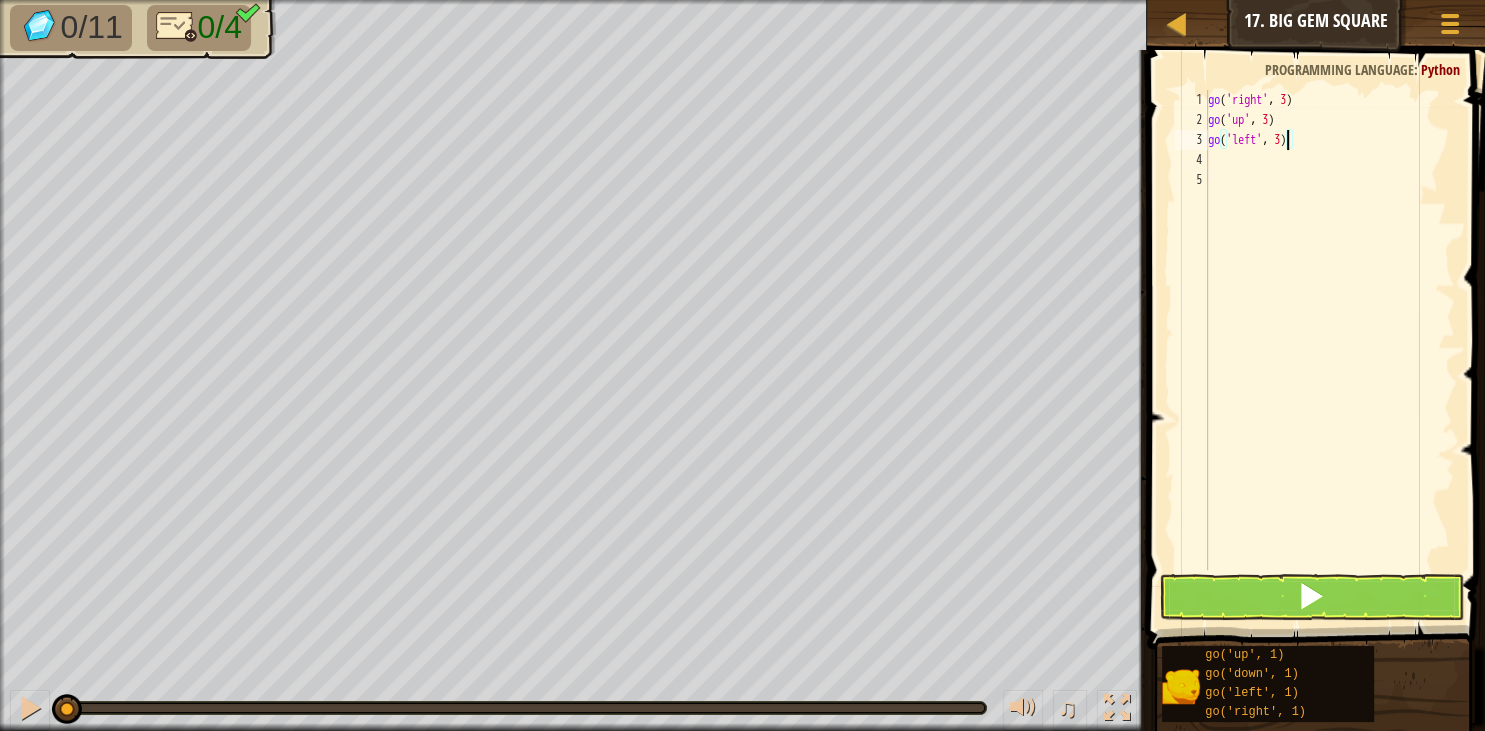 click on "go ( 'right' ,   3 ) go ( 'up' ,   3 ) go ( 'left' ,   3 )" at bounding box center [1329, 350] 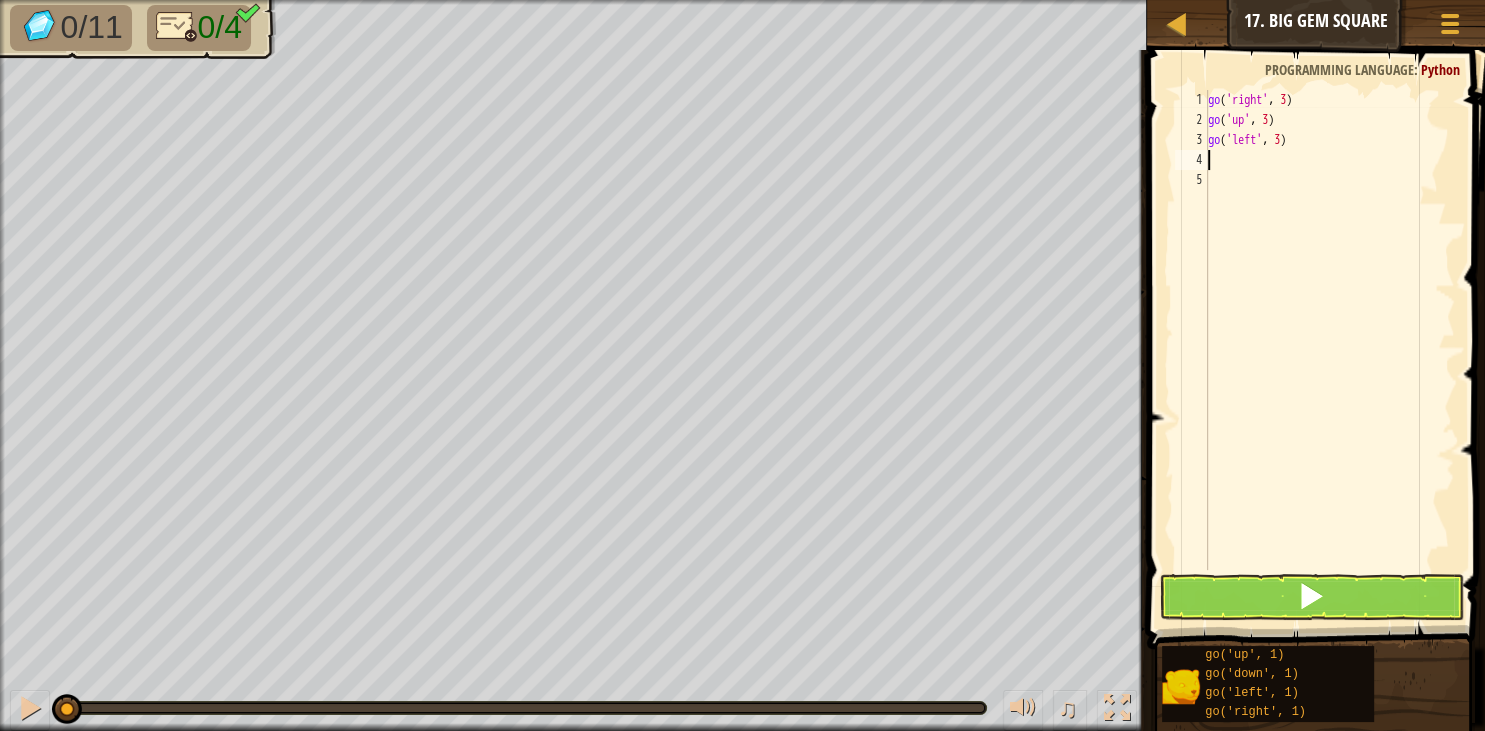type on "g" 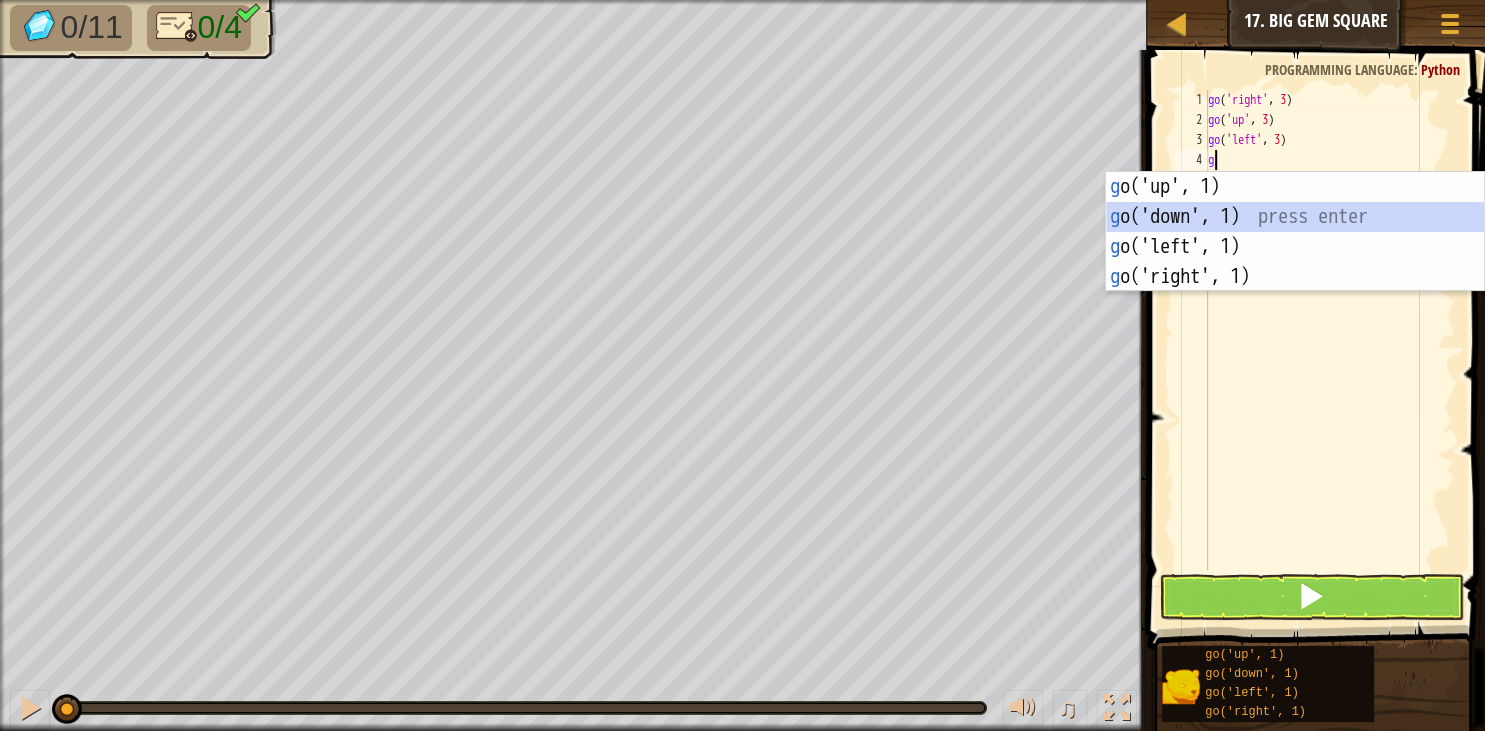 click on "g o('up', 1) press enter g o('down', 1) press enter g o('left', 1) press enter g o('right', 1) press enter" at bounding box center (1295, 262) 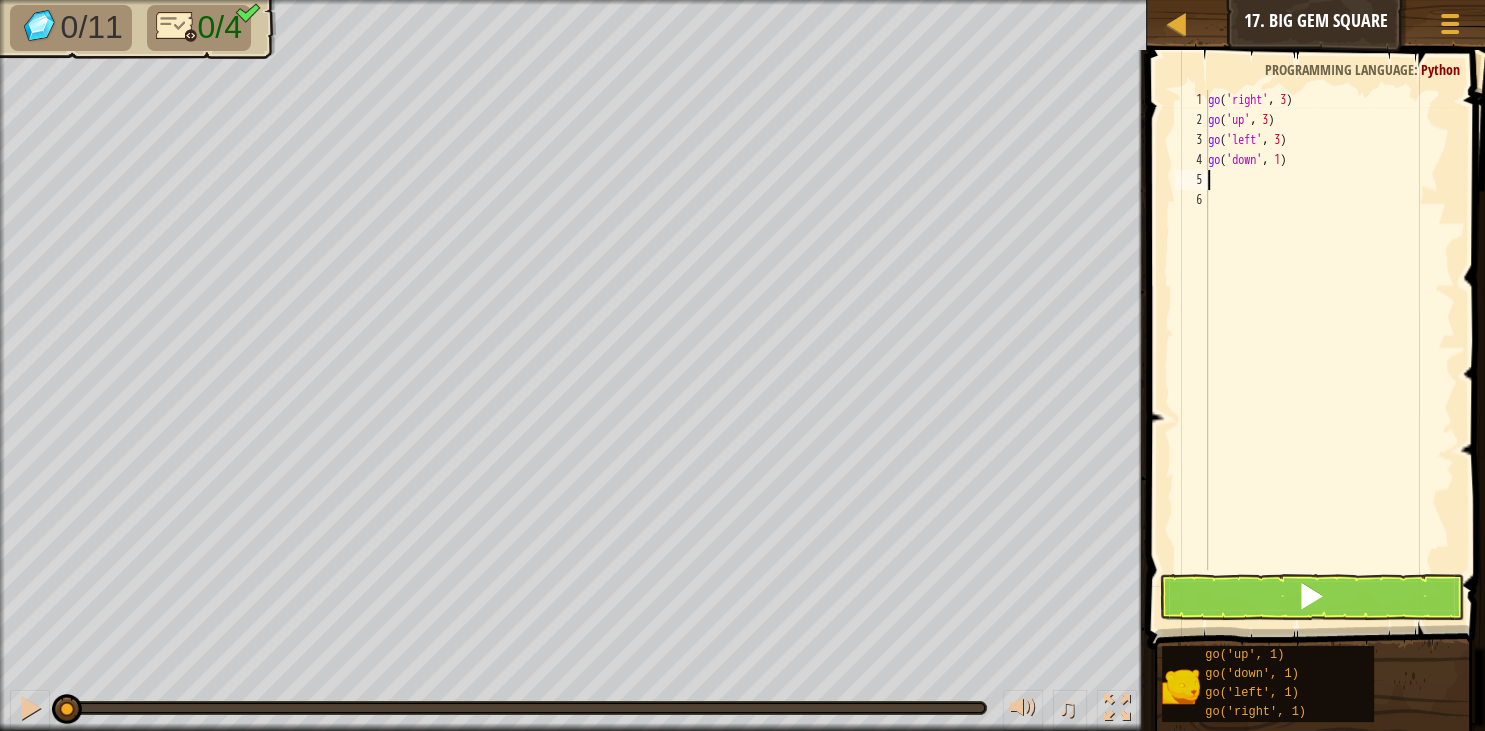 click on "go ( 'right' ,   3 ) go ( 'up' ,   3 ) go ( 'left' ,   3 ) go ( 'down' ,   1 )" at bounding box center (1329, 350) 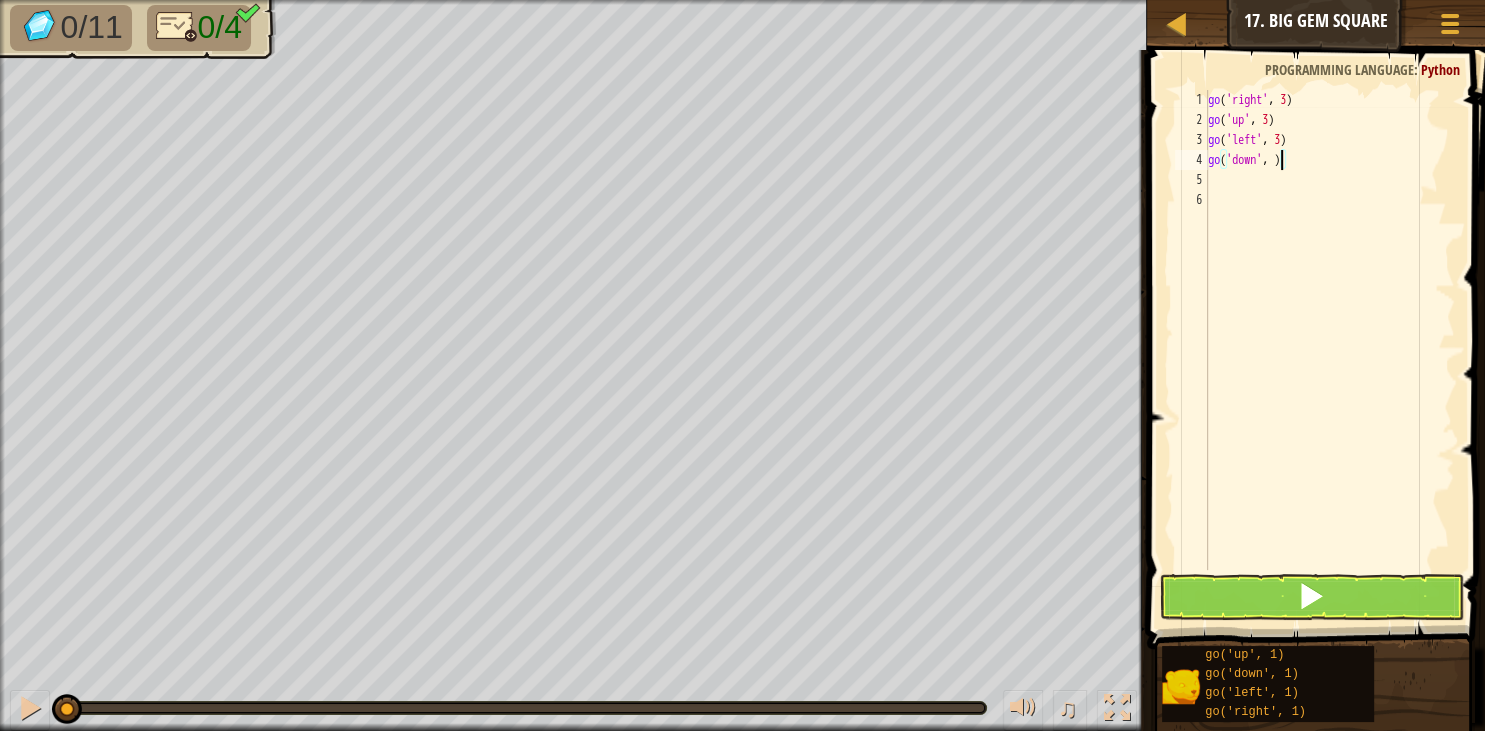 scroll, scrollTop: 10, scrollLeft: 6, axis: both 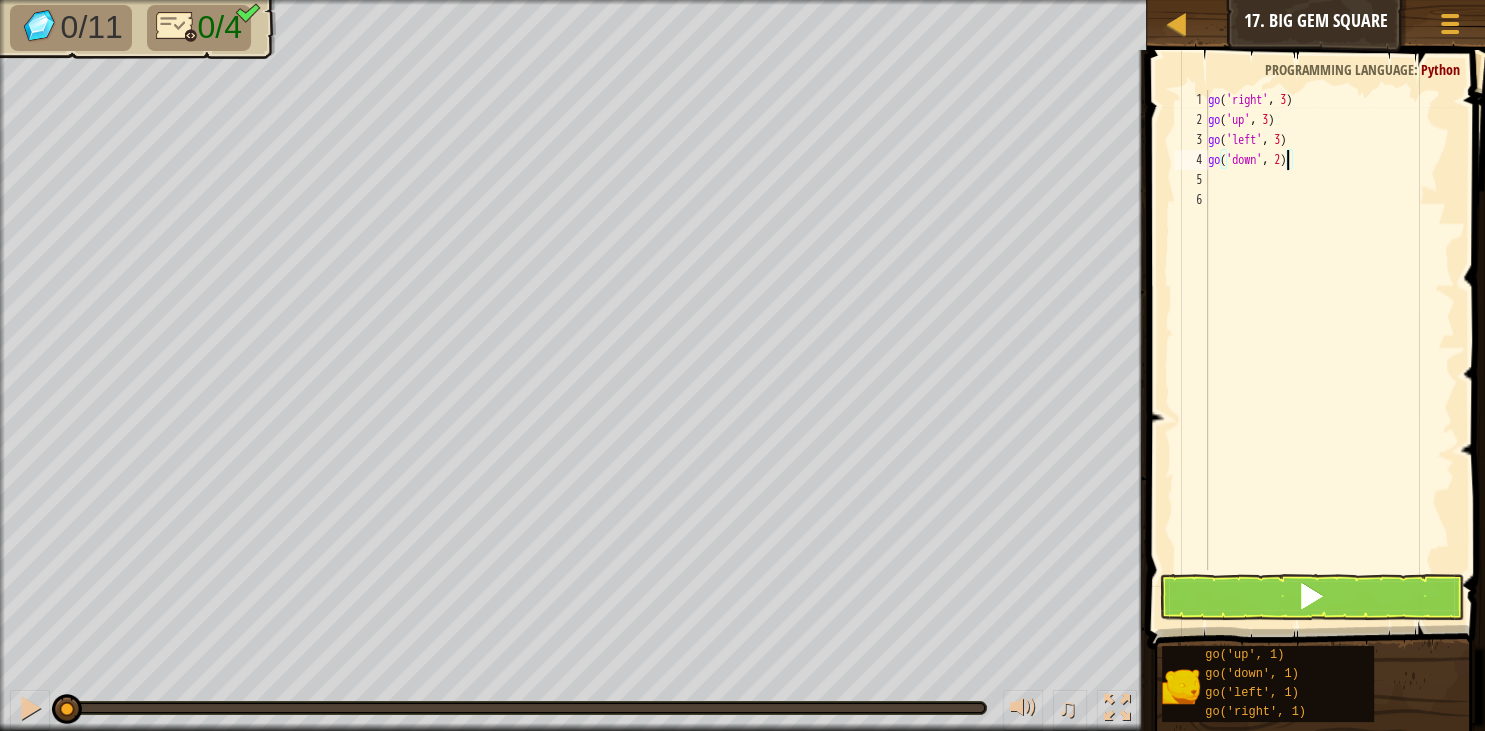 type on "go('down', 2)" 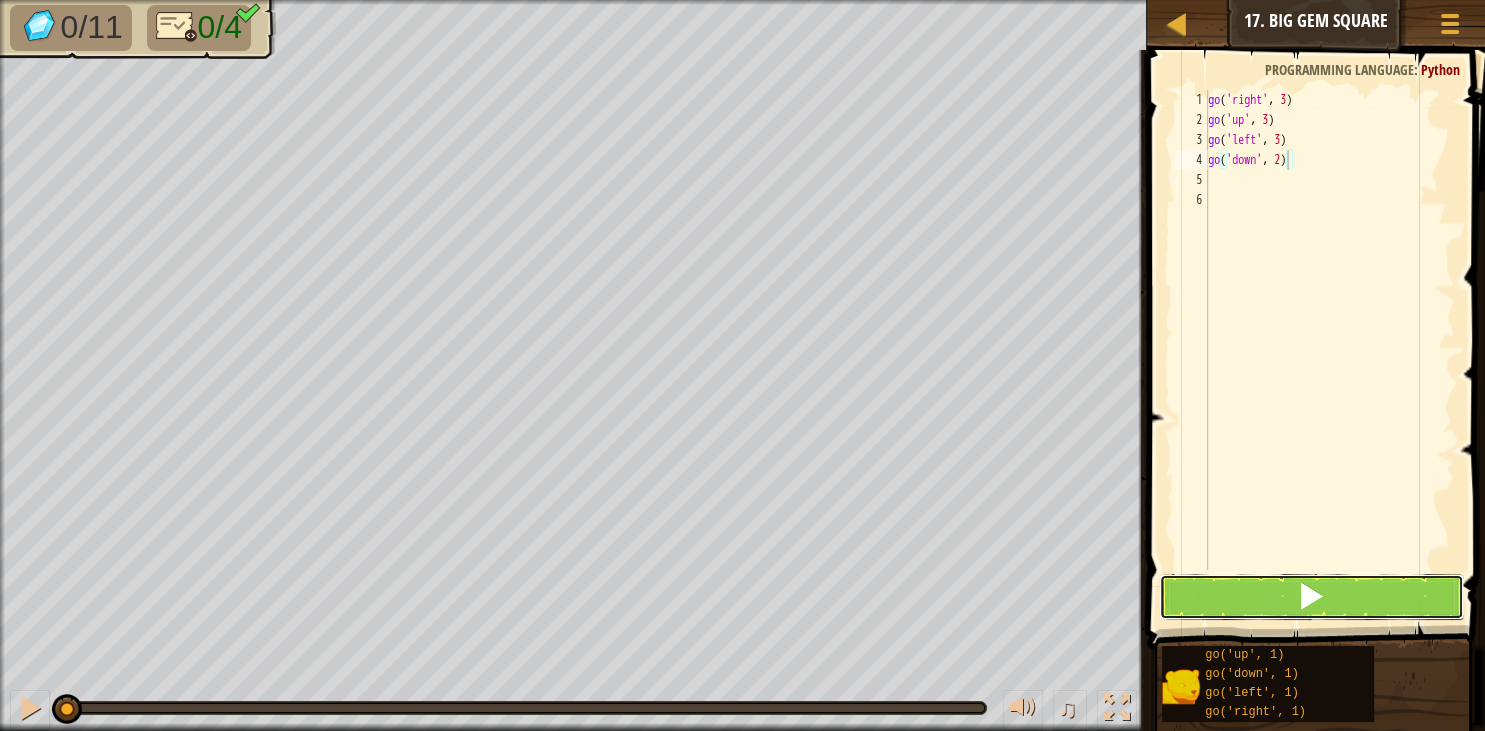 click at bounding box center [1311, 597] 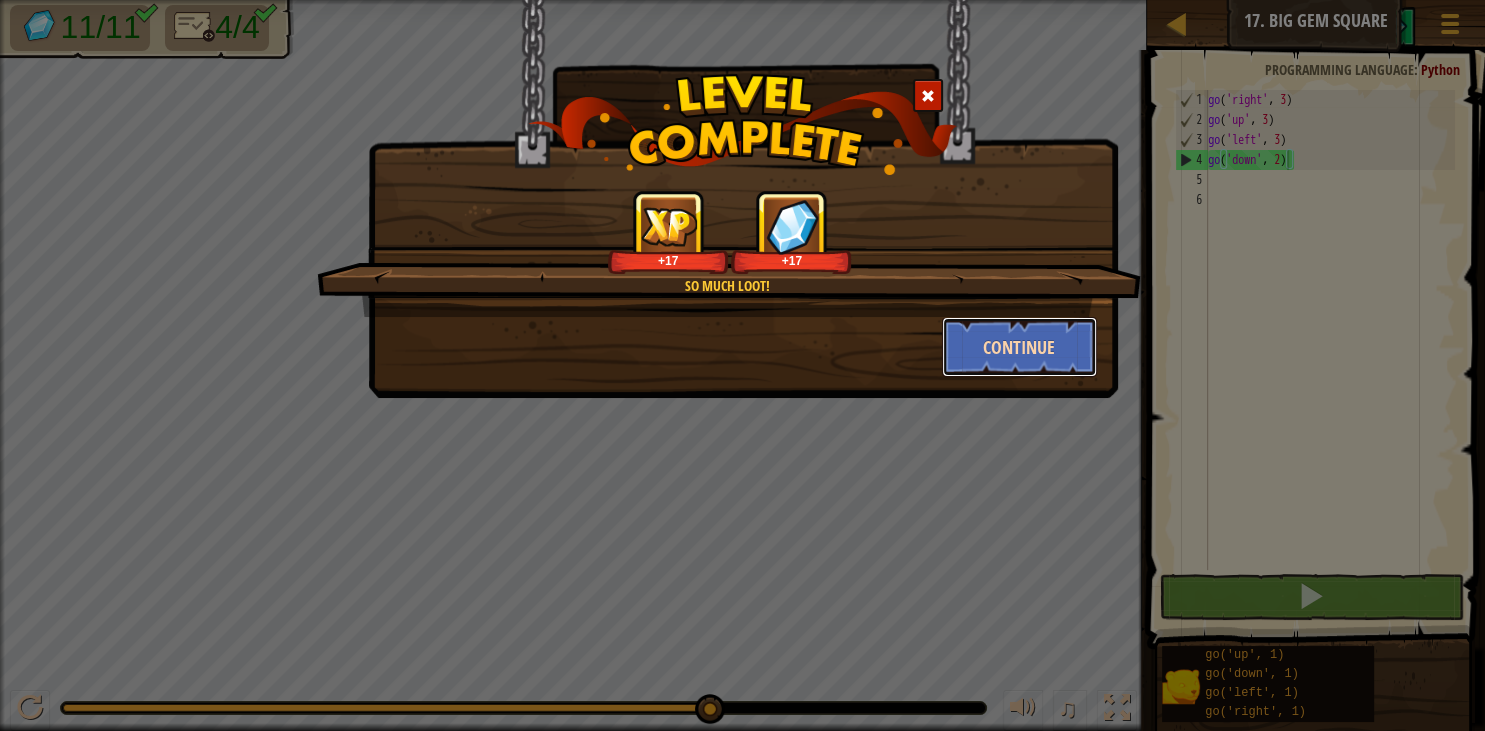 click on "Continue" at bounding box center [1019, 347] 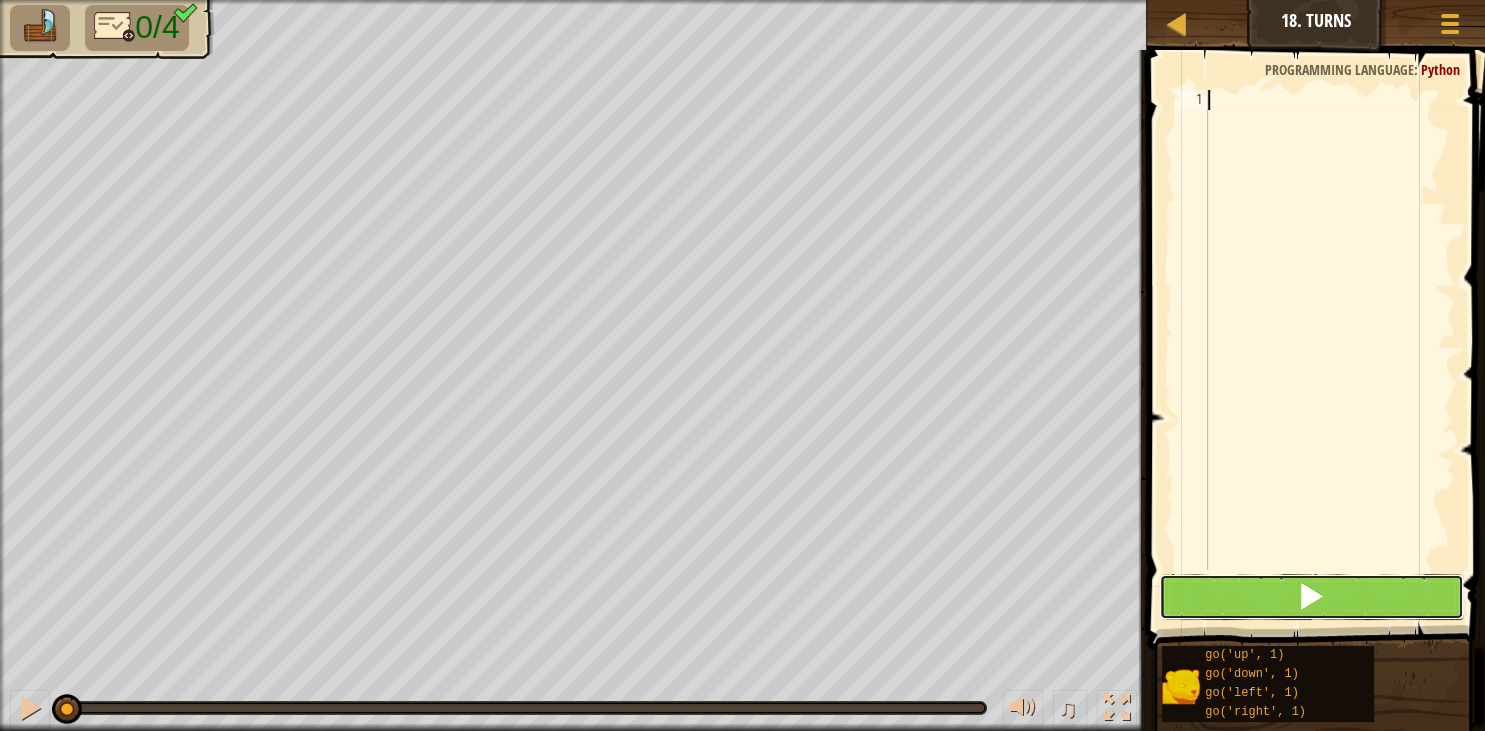 click at bounding box center (1311, 597) 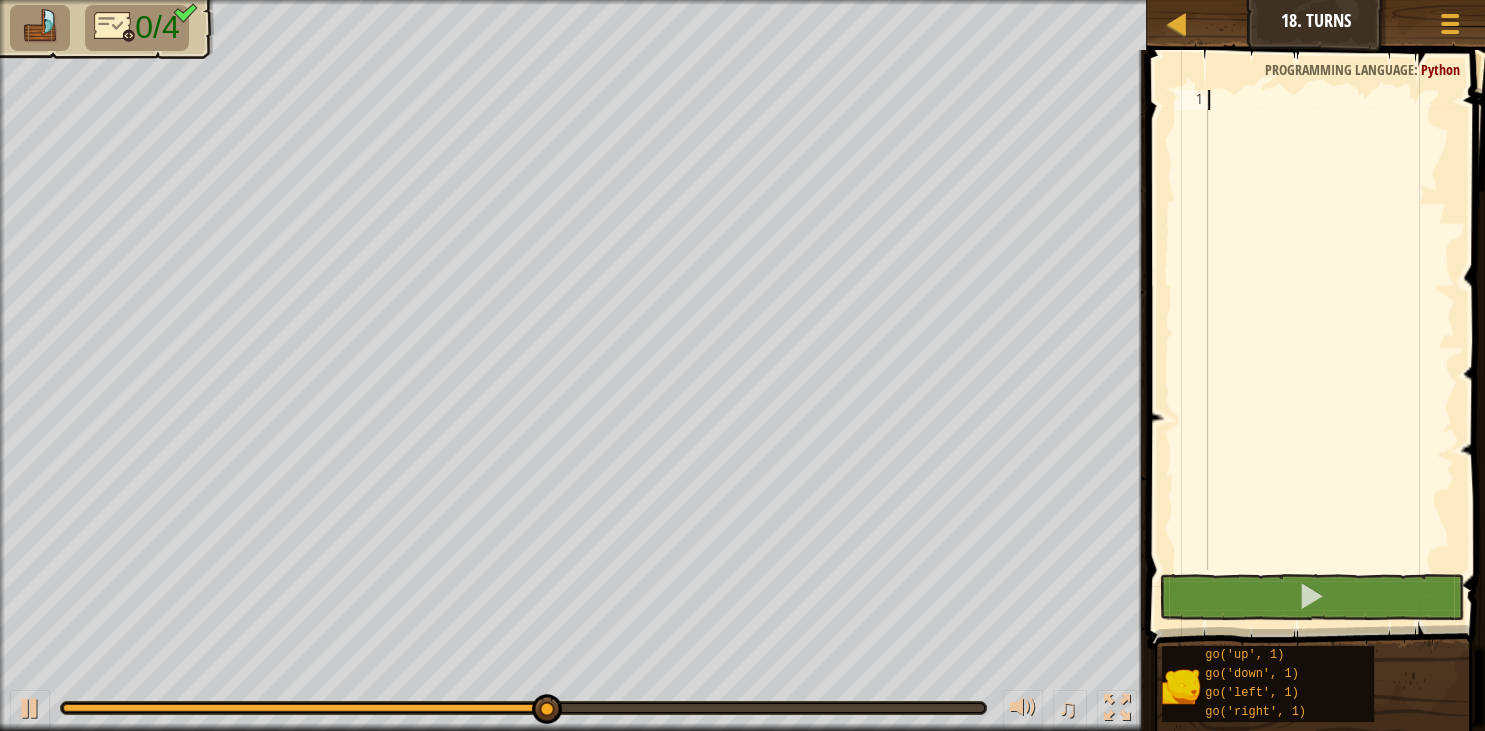 type on "g" 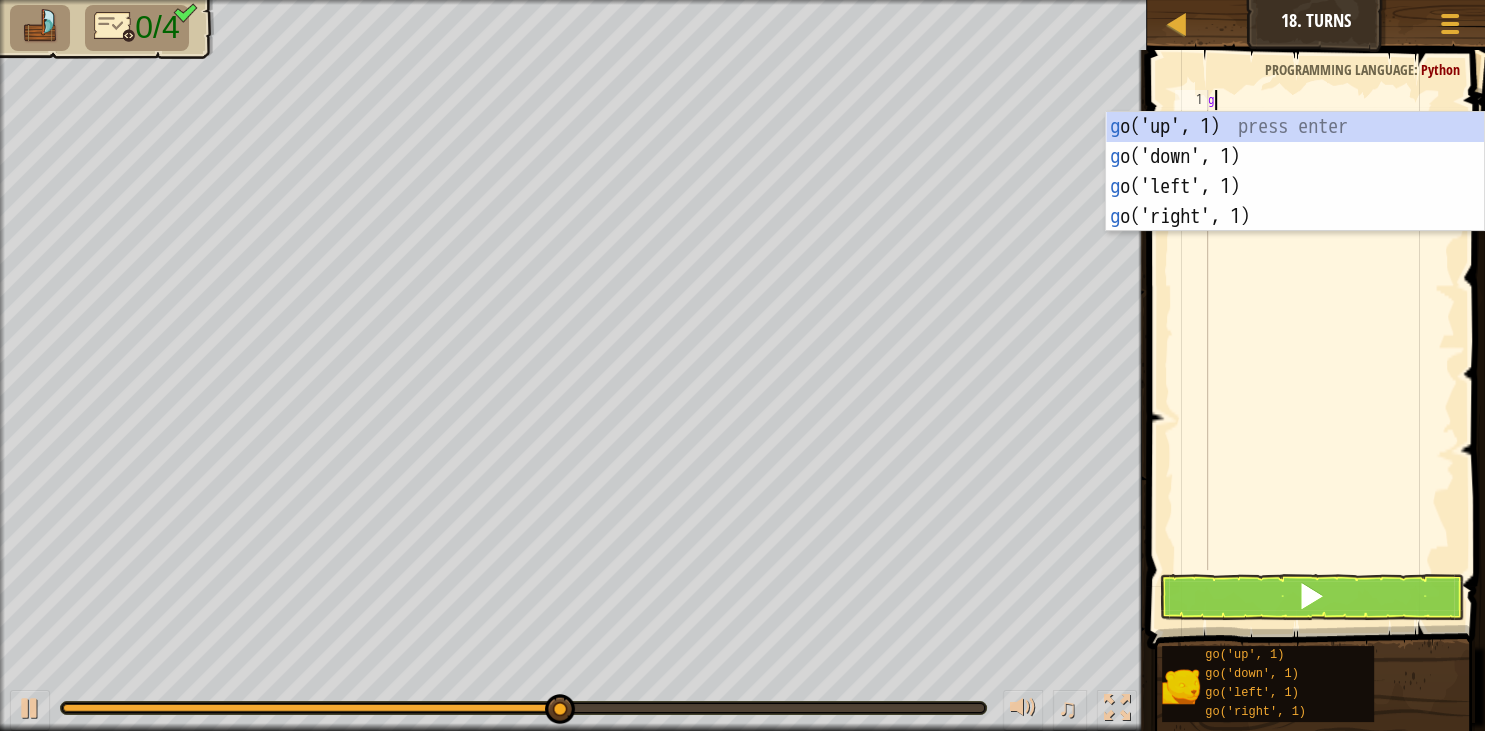 scroll, scrollTop: 10, scrollLeft: 0, axis: vertical 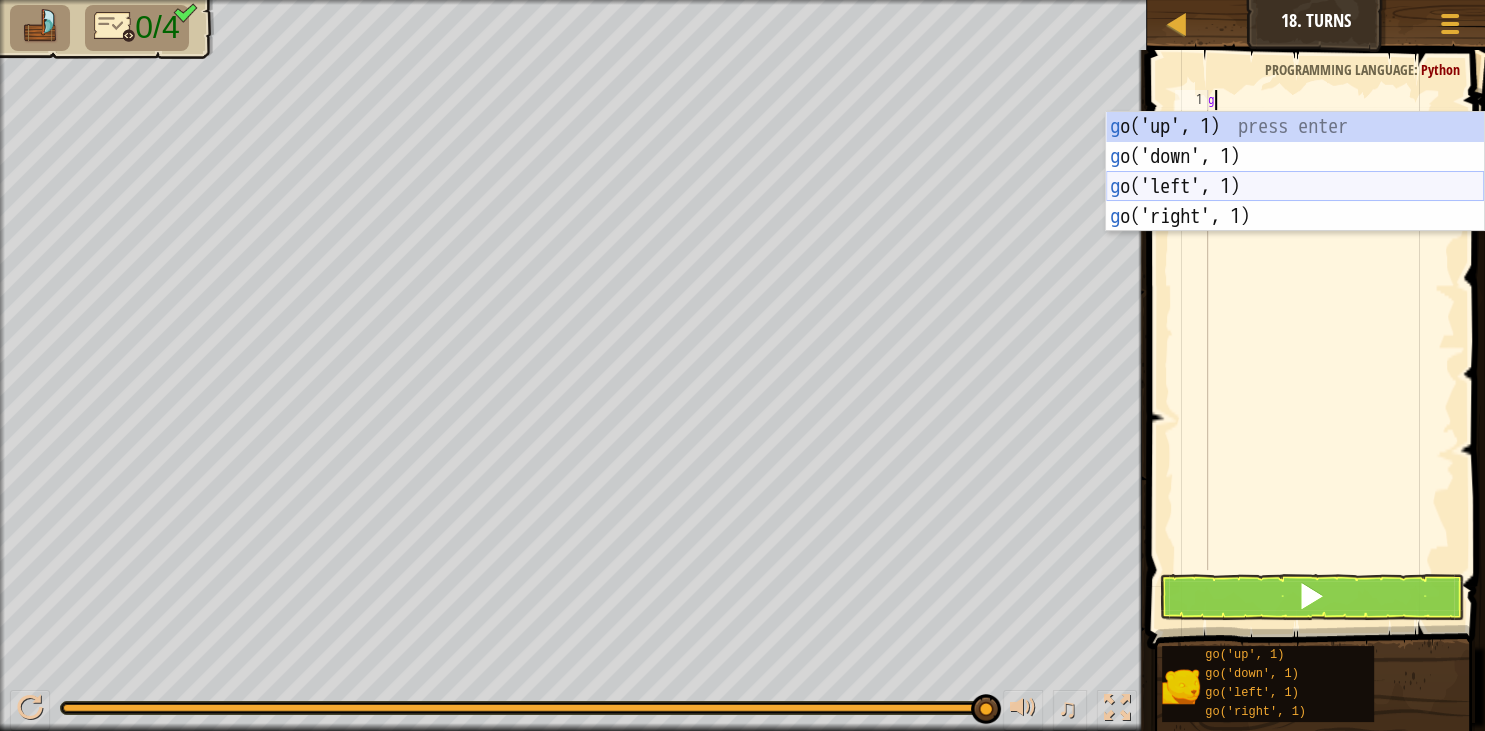 click on "g o('up', 1) press enter g o('down', 1) press enter g o('left', 1) press enter g o('right', 1) press enter" at bounding box center [1295, 202] 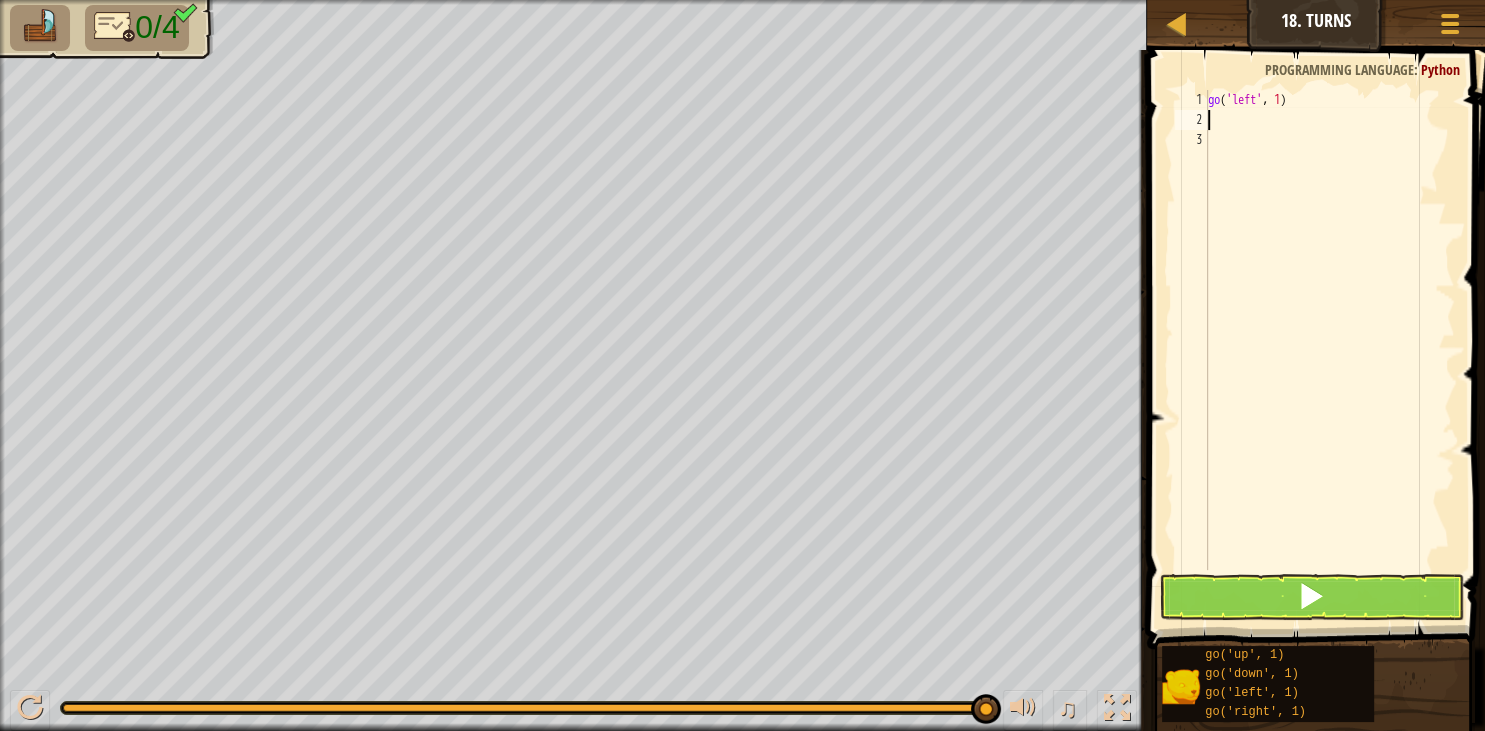 click on "go ( 'left' ,   1 )" at bounding box center (1329, 350) 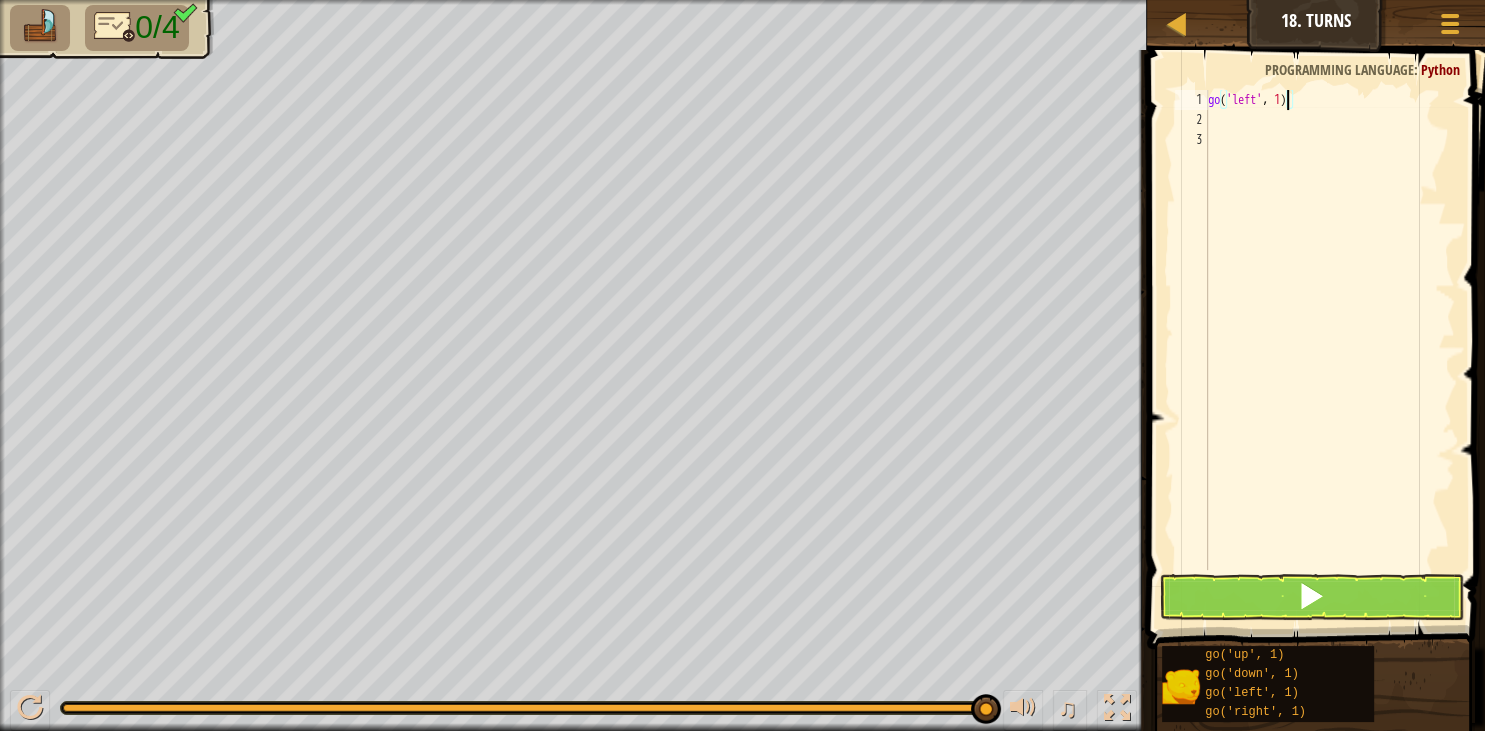 click on "go ( 'left' ,   1 )" at bounding box center [1329, 350] 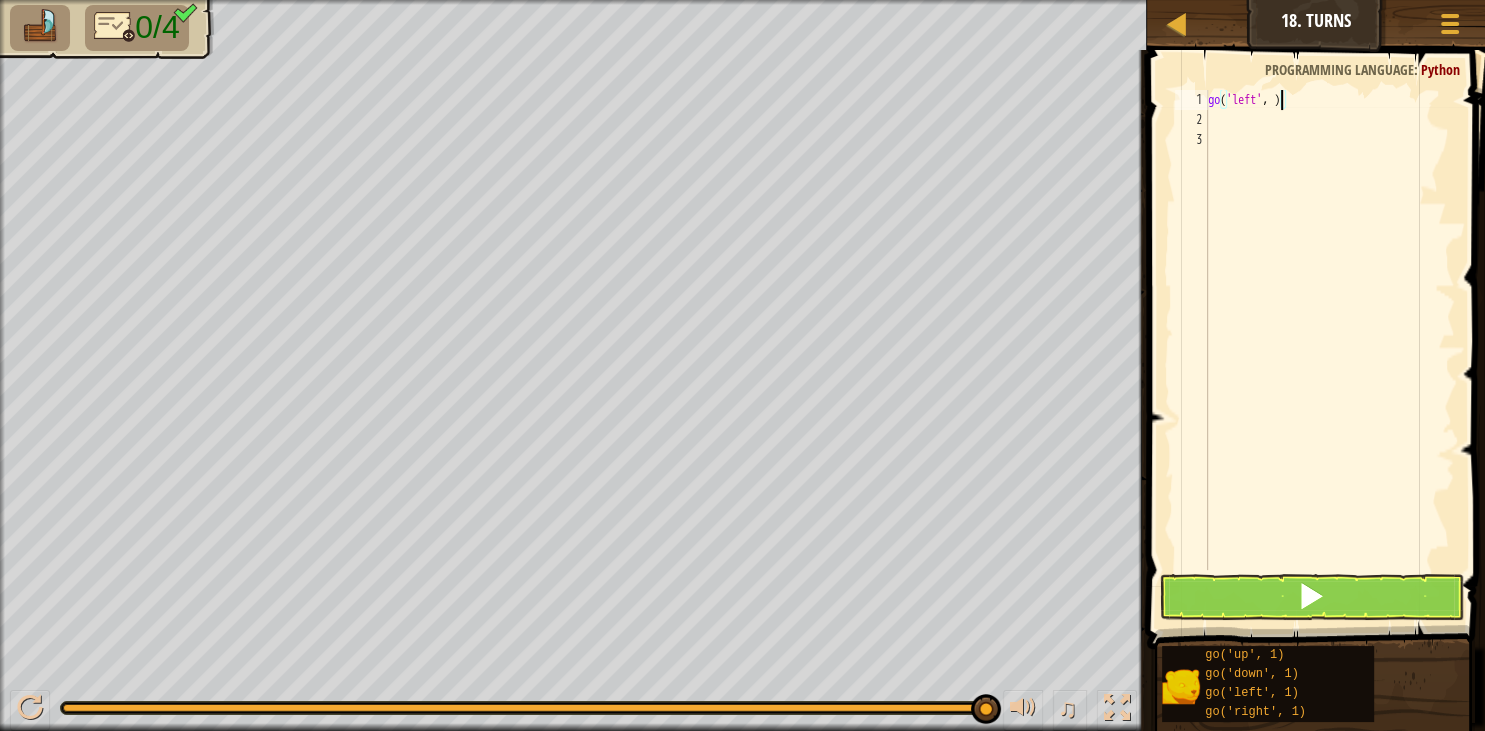 type on "go('left', 2)" 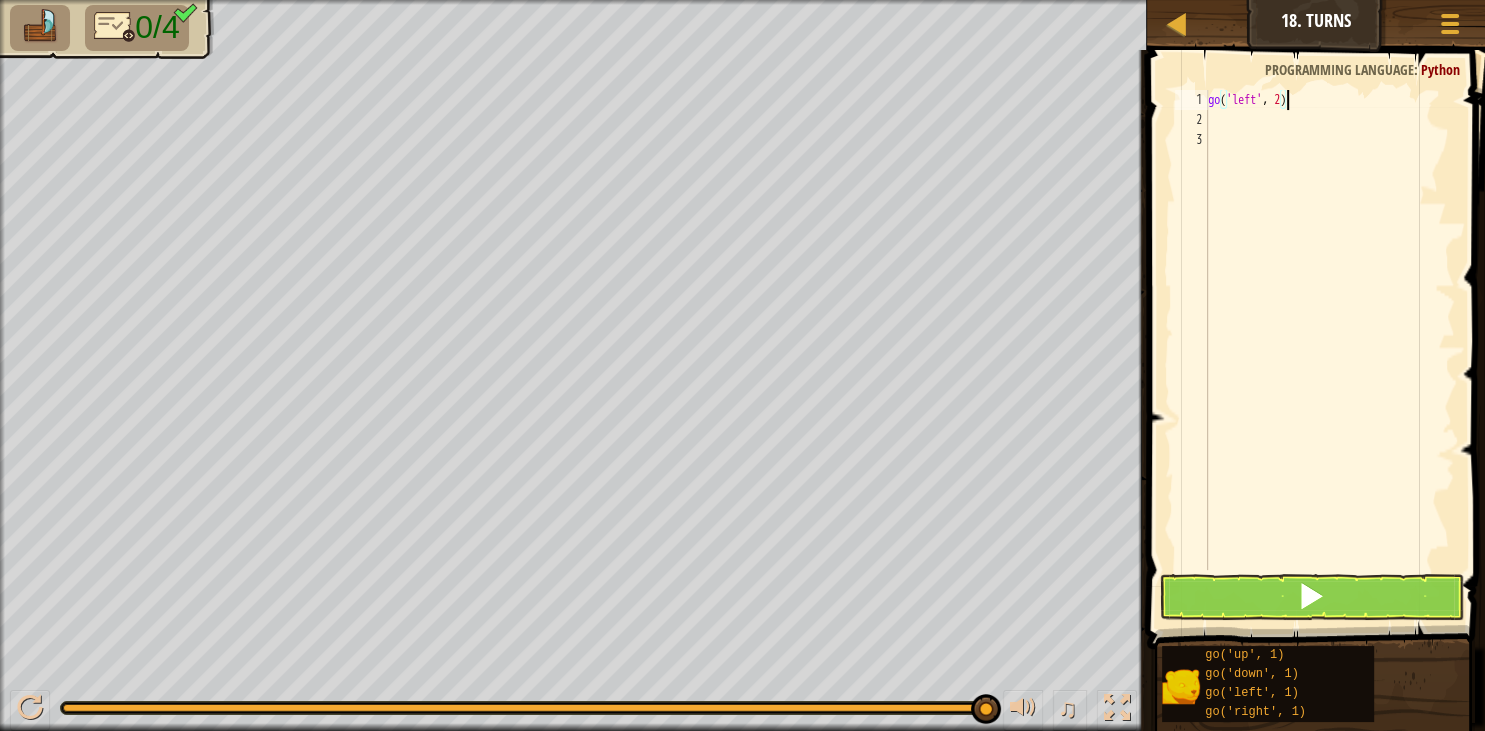 scroll, scrollTop: 10, scrollLeft: 6, axis: both 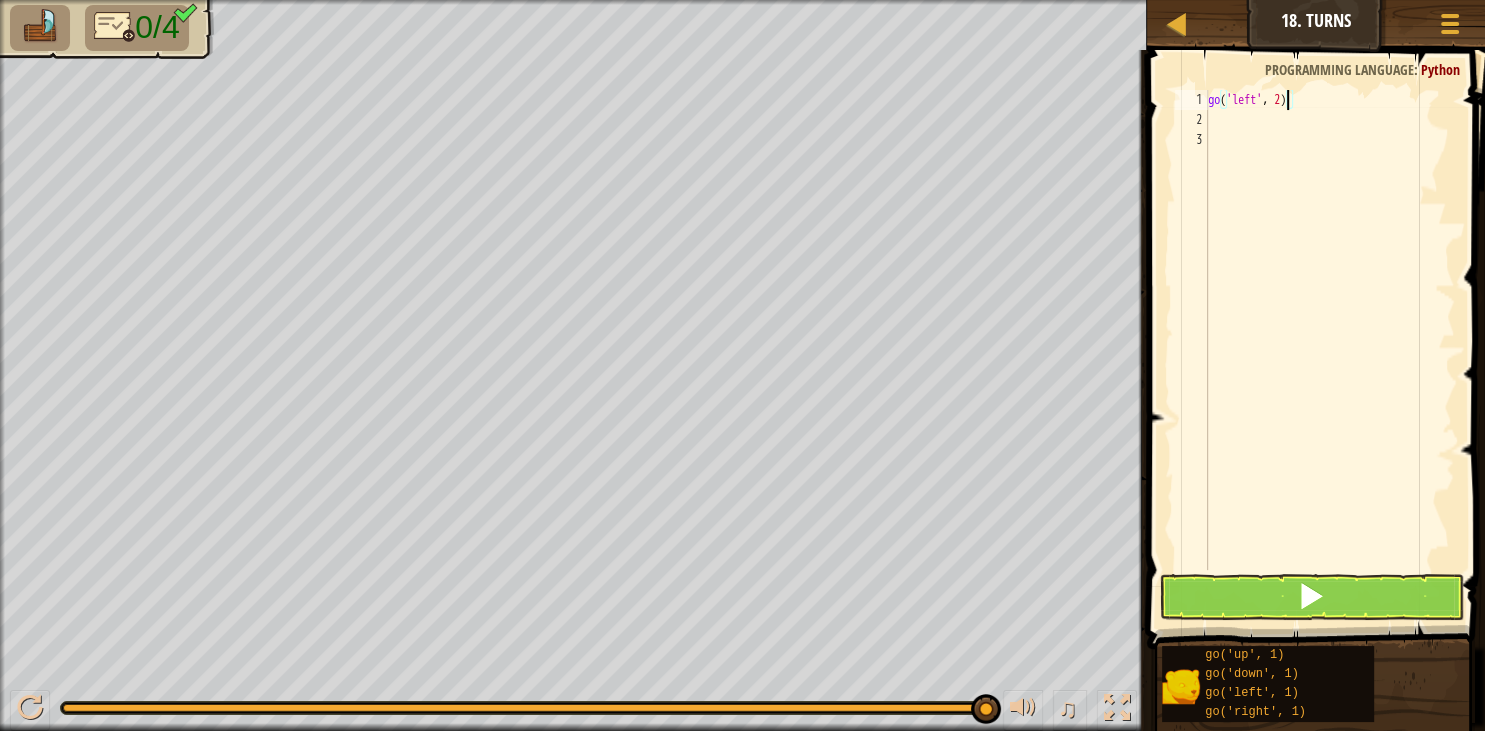 click on "go ( 'left' ,   2 )" at bounding box center (1329, 350) 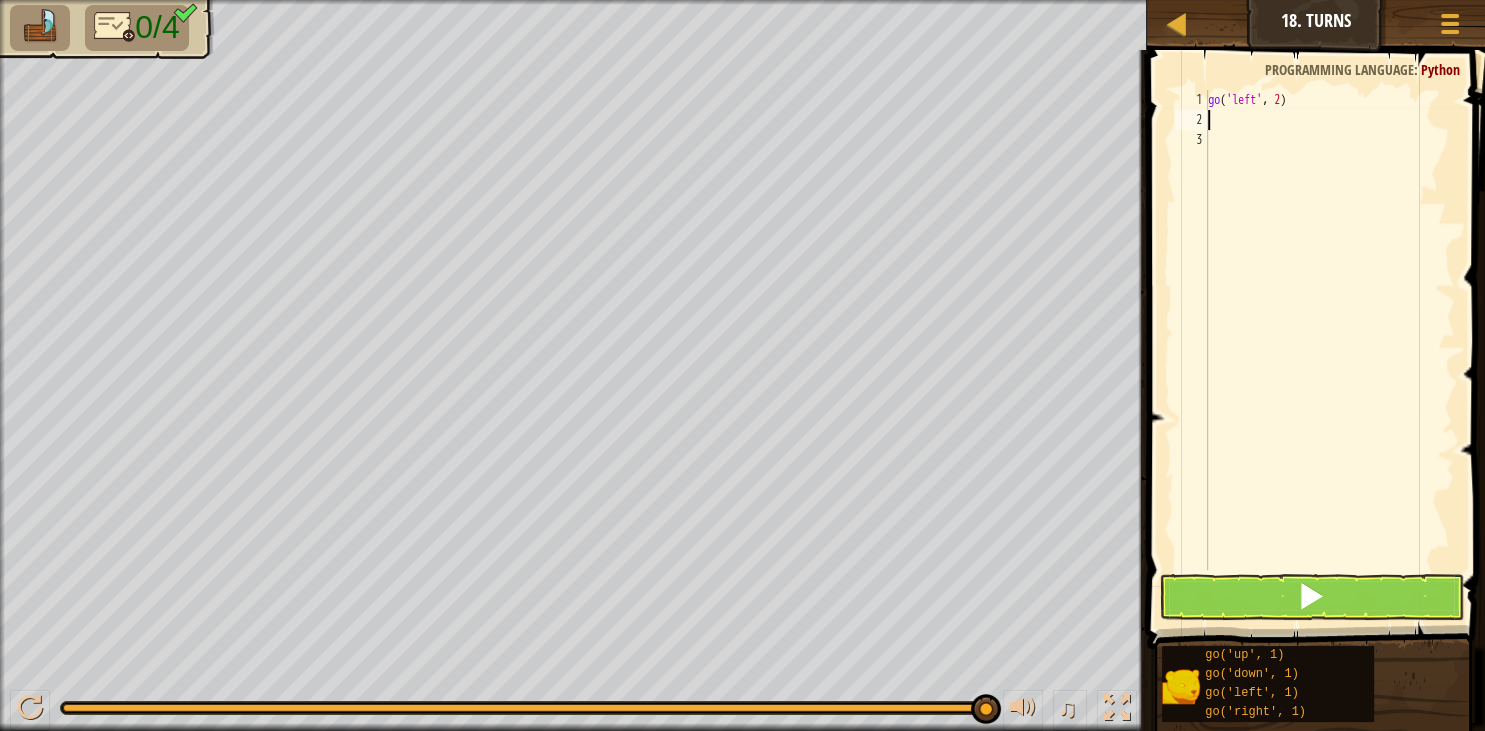 type on "g" 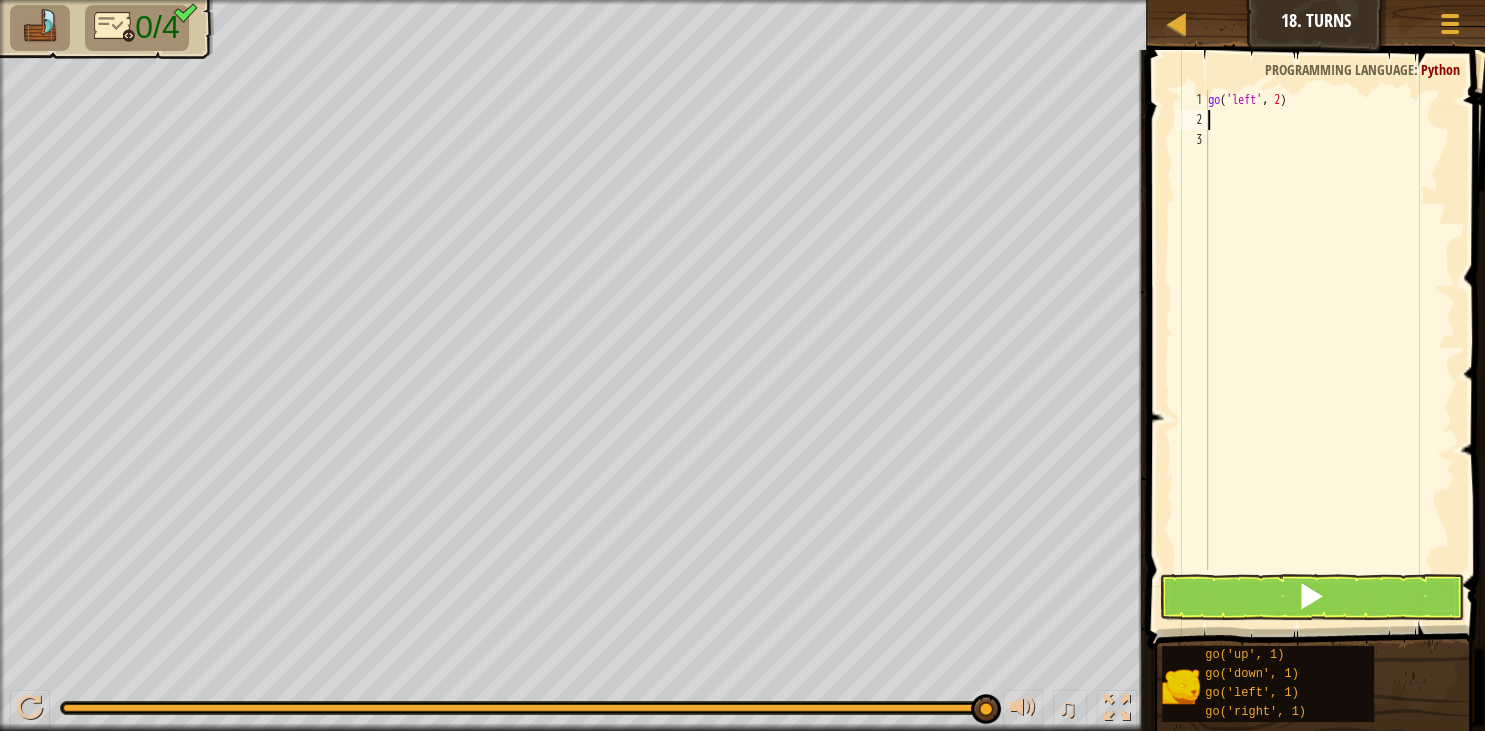 scroll, scrollTop: 10, scrollLeft: 0, axis: vertical 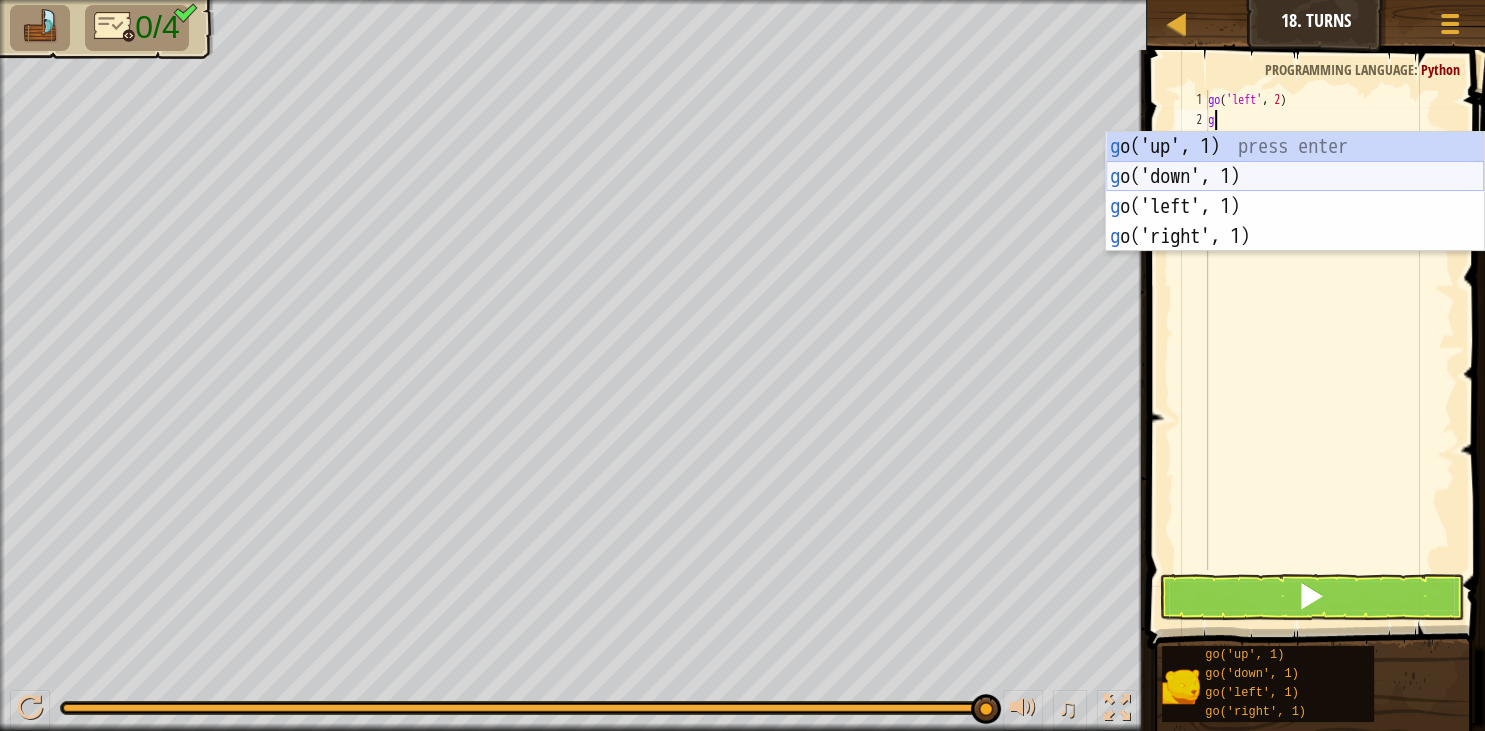 click on "g o('up', 1) press enter g o('down', 1) press enter g o('left', 1) press enter g o('right', 1) press enter" at bounding box center (1295, 222) 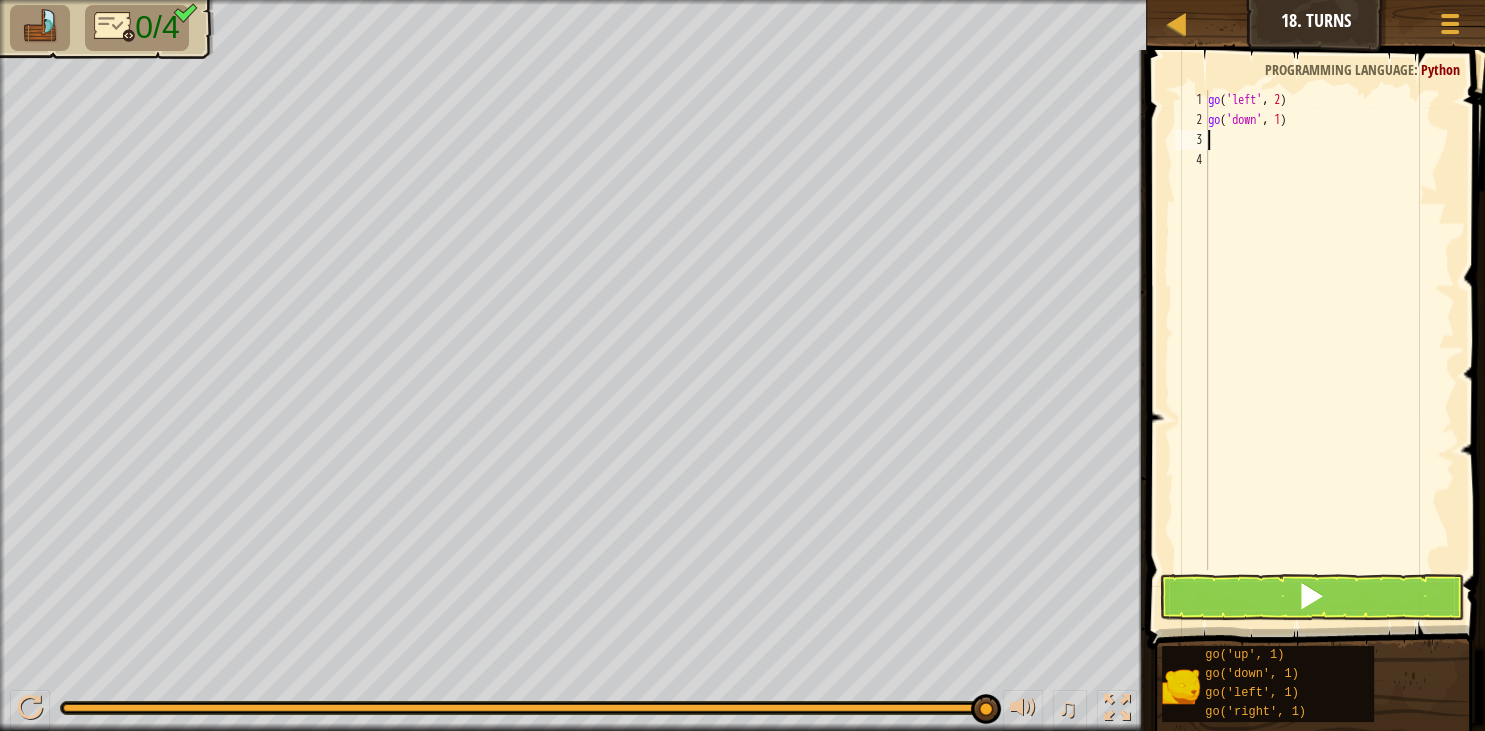click on "go ( 'left' ,   2 ) go ( 'down' ,   1 )" at bounding box center (1329, 350) 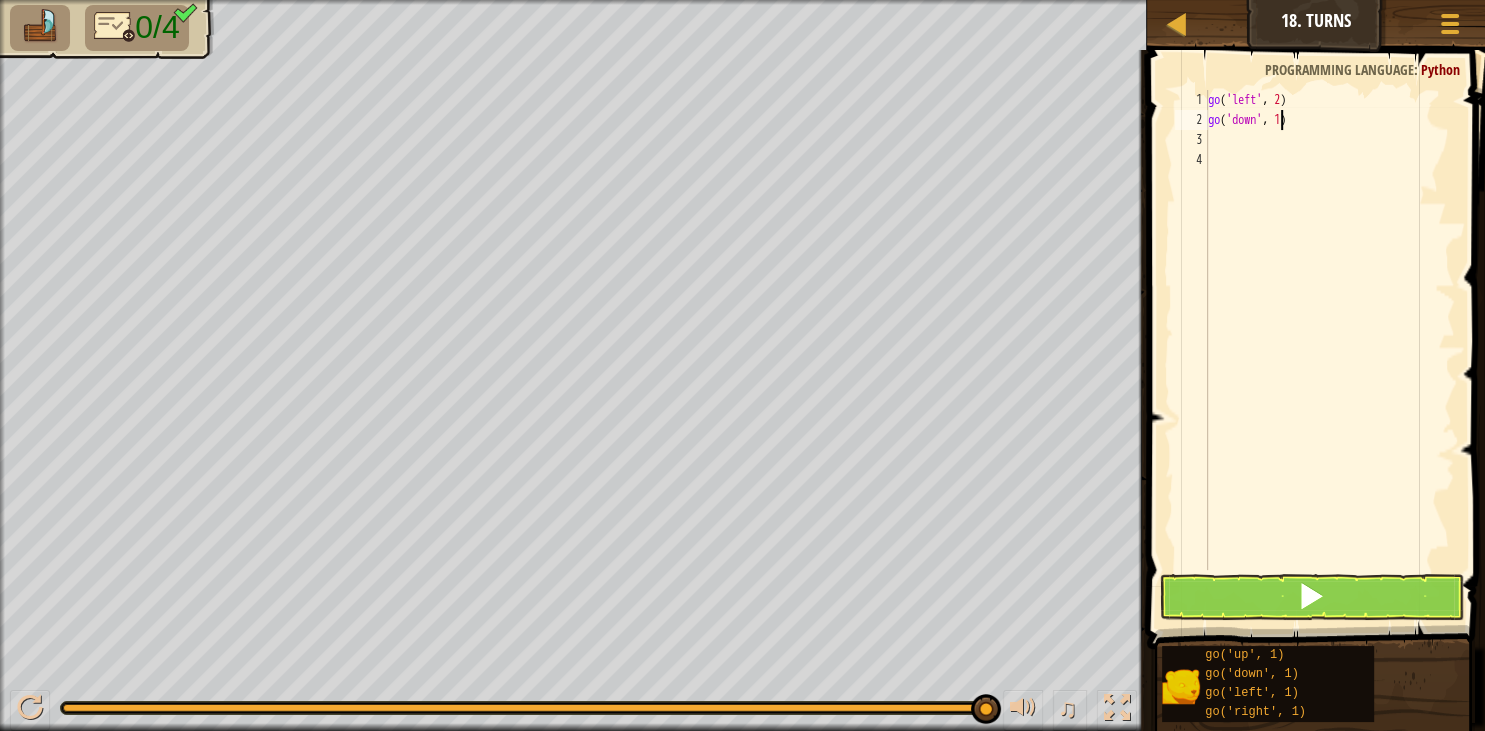 click on "go ( 'left' ,   2 ) go ( 'down' ,   1 )" at bounding box center (1329, 350) 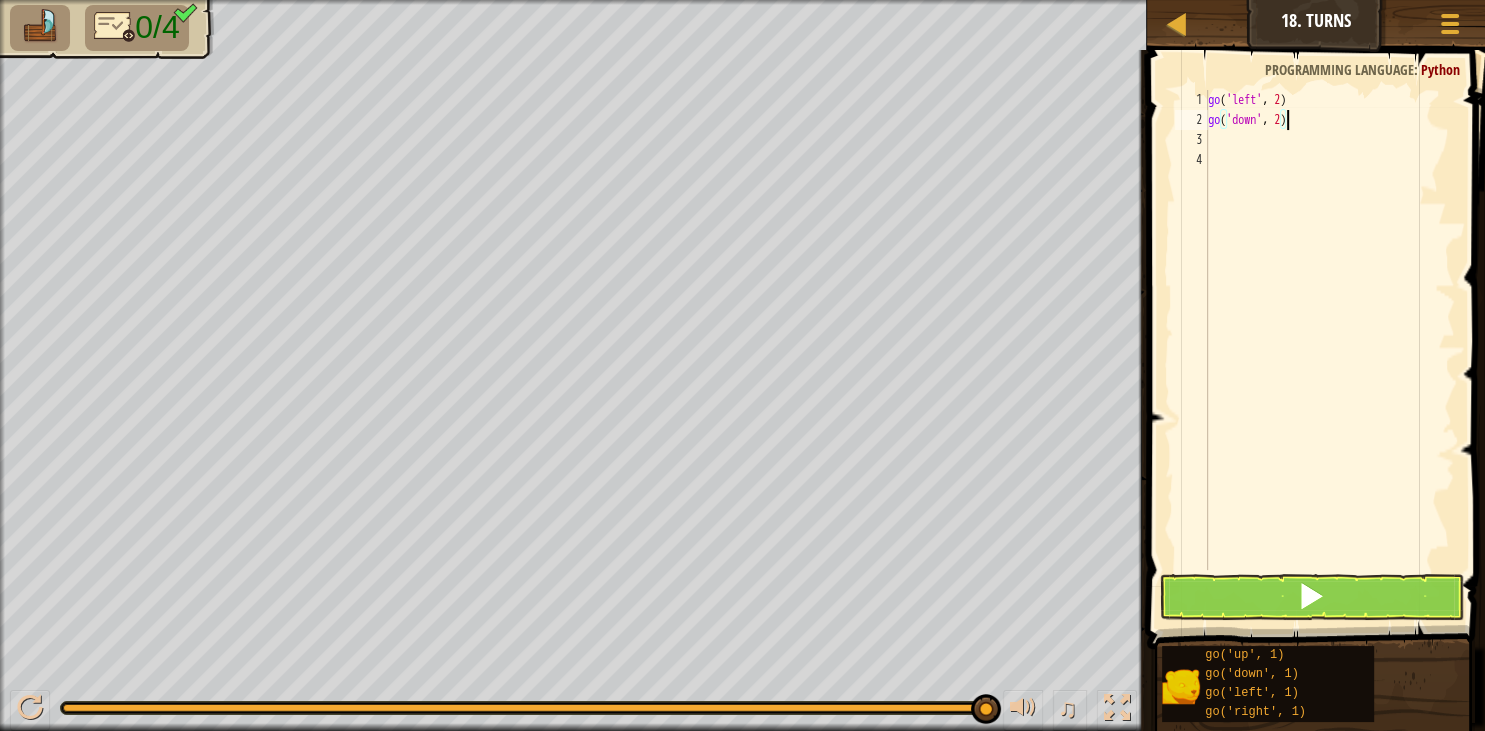 type on "go('down', 2)" 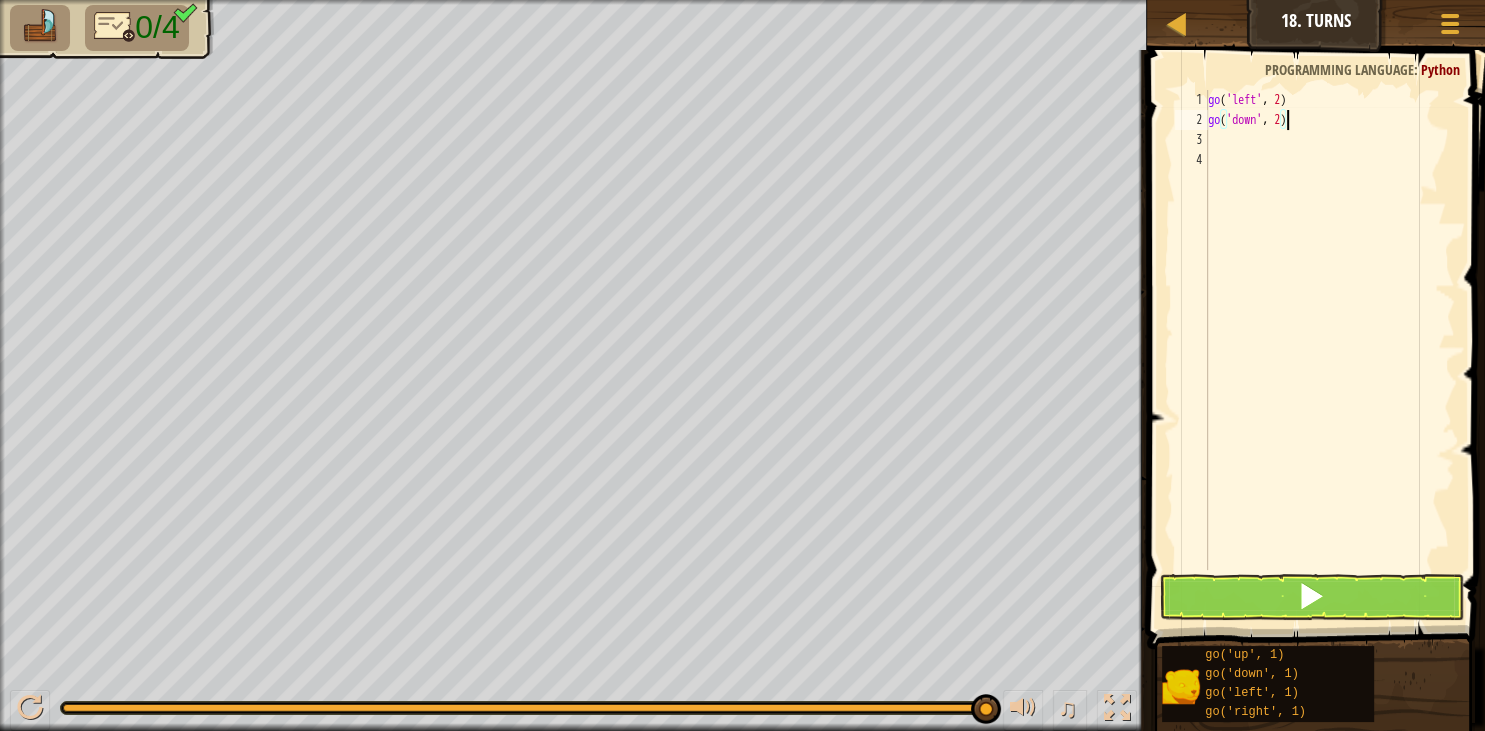 scroll, scrollTop: 10, scrollLeft: 6, axis: both 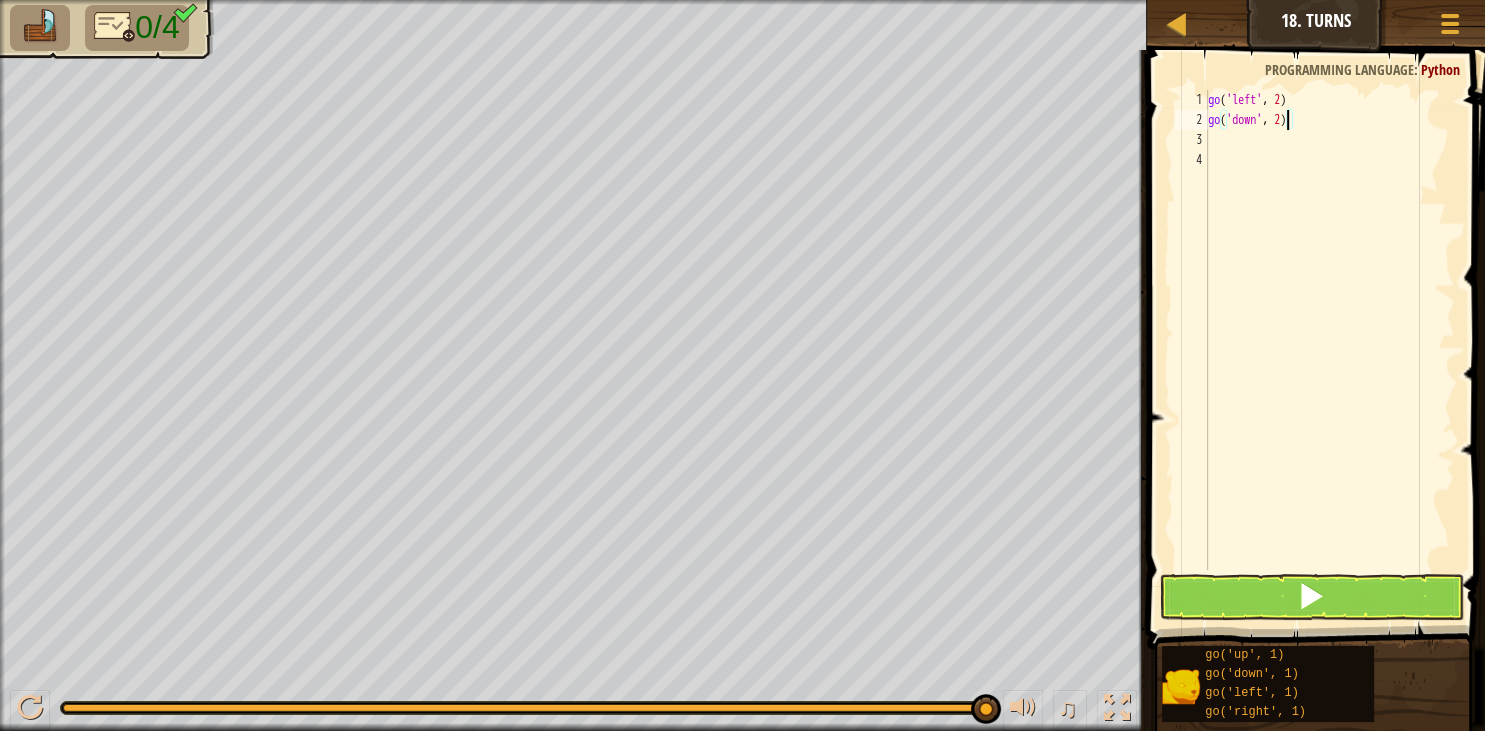 click on "go ( 'left' ,   2 ) go ( 'down' ,   2 )" at bounding box center (1329, 350) 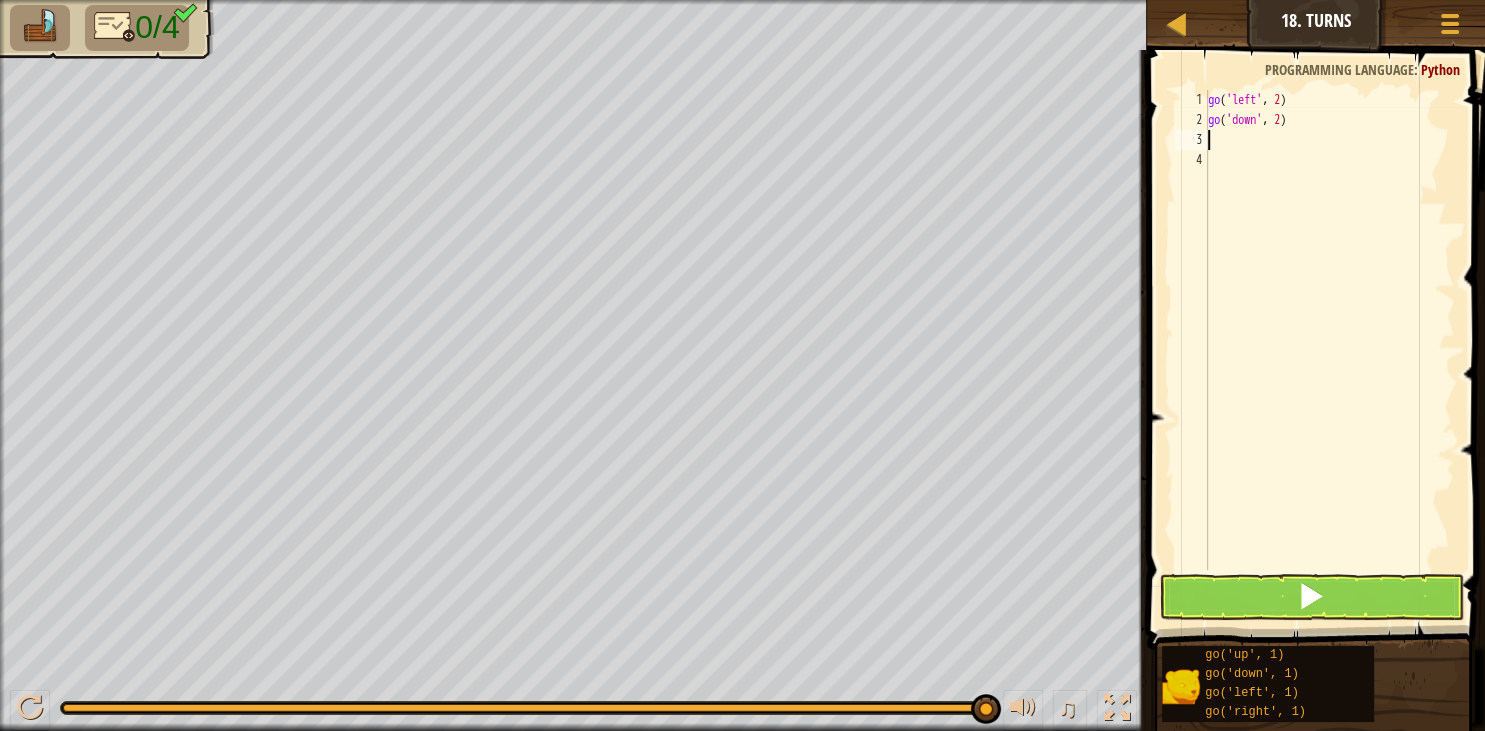 type on "g" 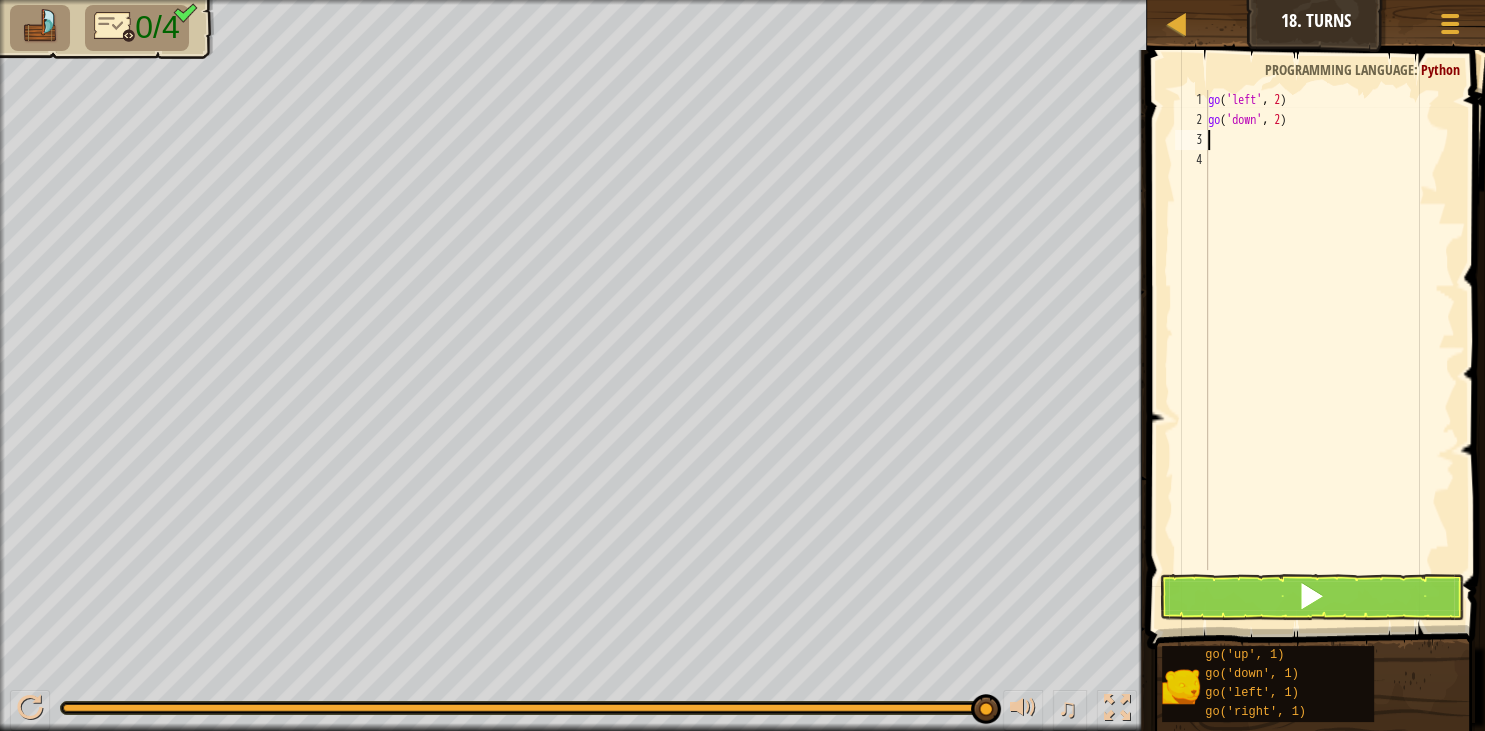scroll, scrollTop: 10, scrollLeft: 0, axis: vertical 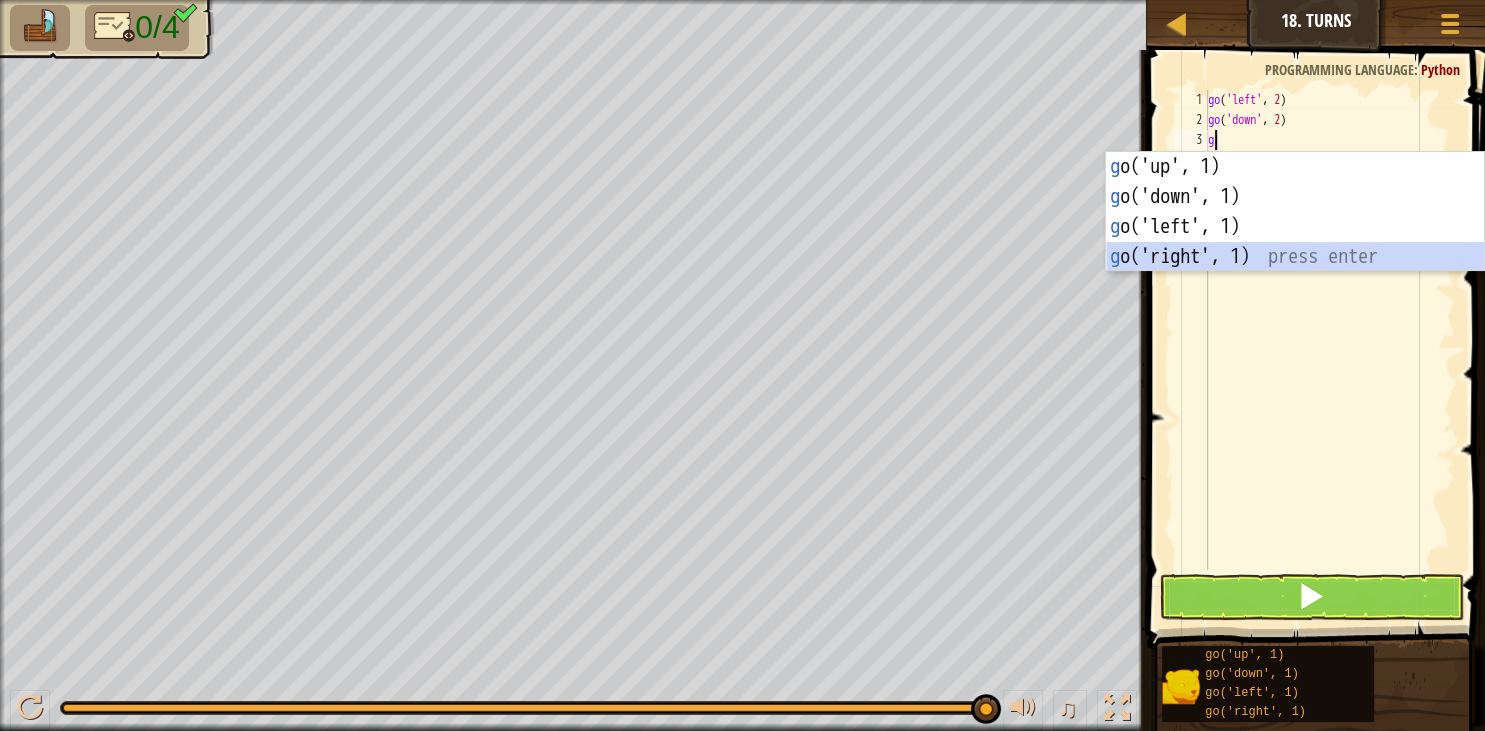 click on "g o('up', 1) press enter g o('down', 1) press enter g o('left', 1) press enter g o('right', 1) press enter" at bounding box center (1295, 242) 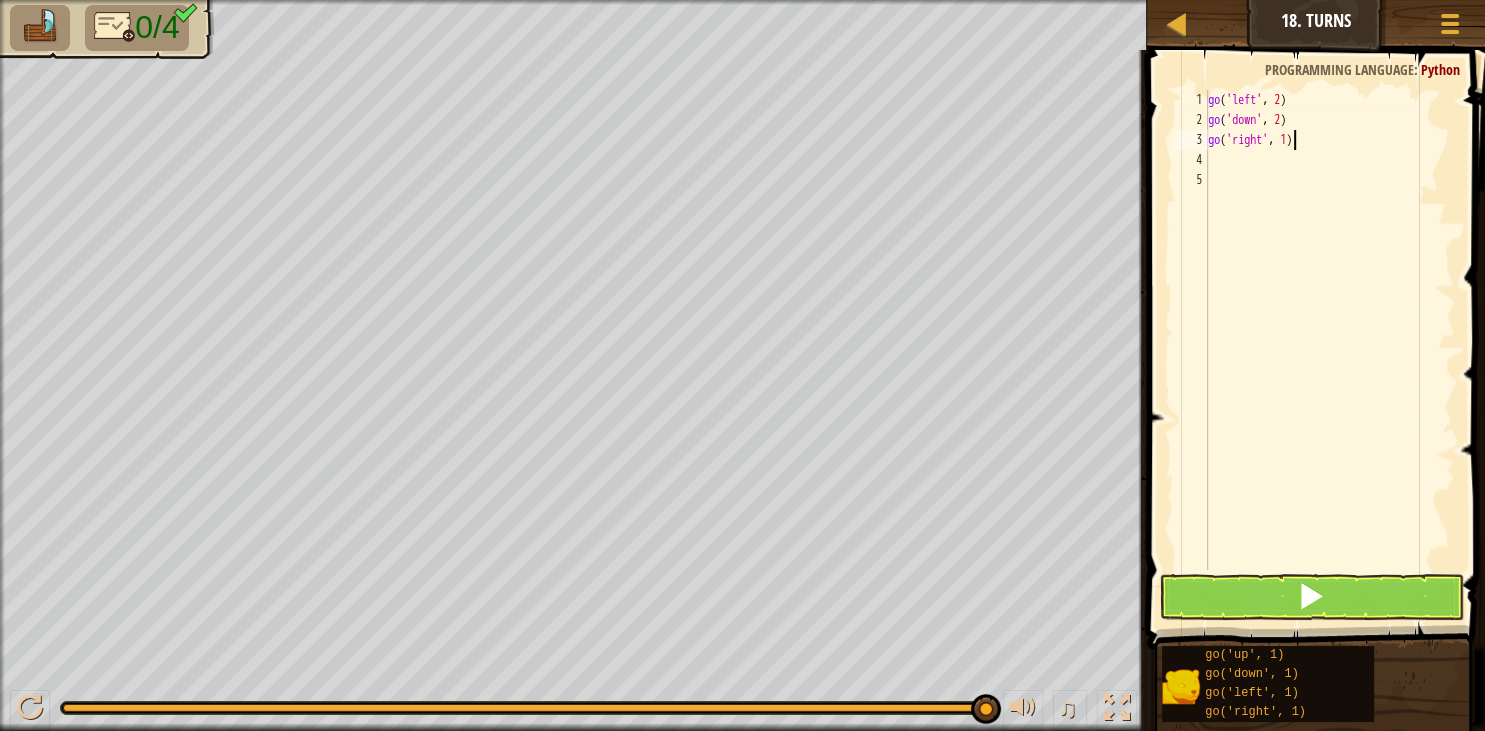 click on "go ( 'left' ,   2 ) go ( 'down' ,   2 ) go ( 'right' ,   1 )" at bounding box center [1329, 350] 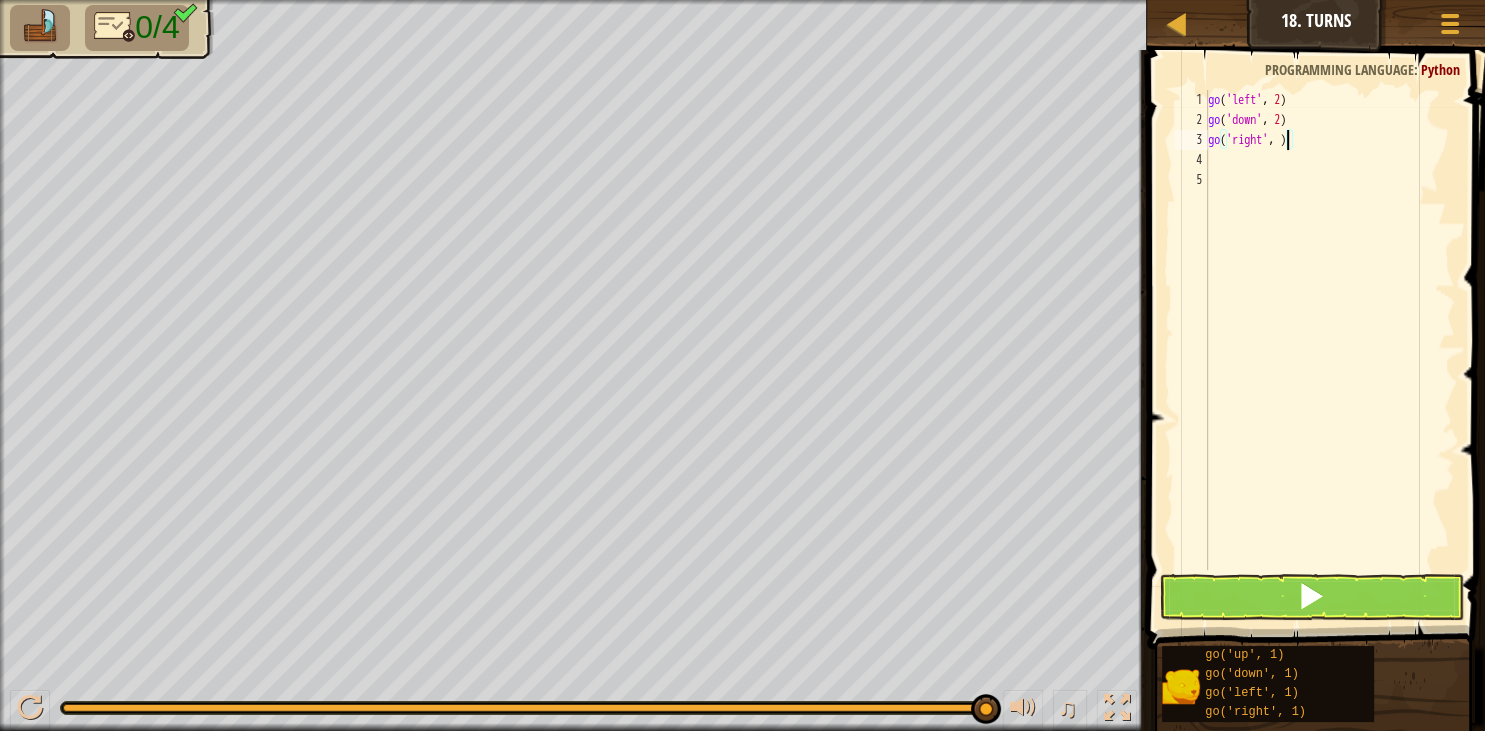 type on "go('right', 4)" 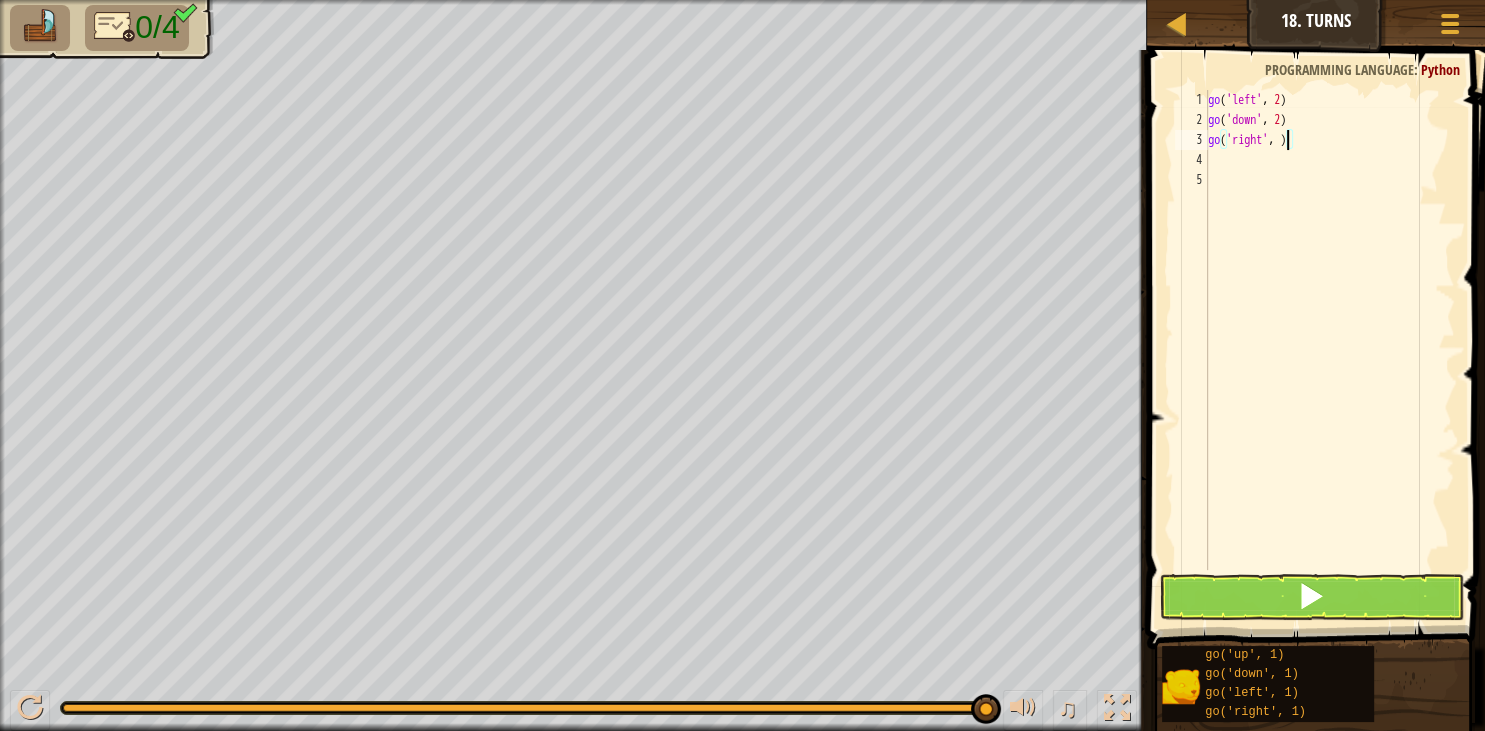 scroll, scrollTop: 10, scrollLeft: 6, axis: both 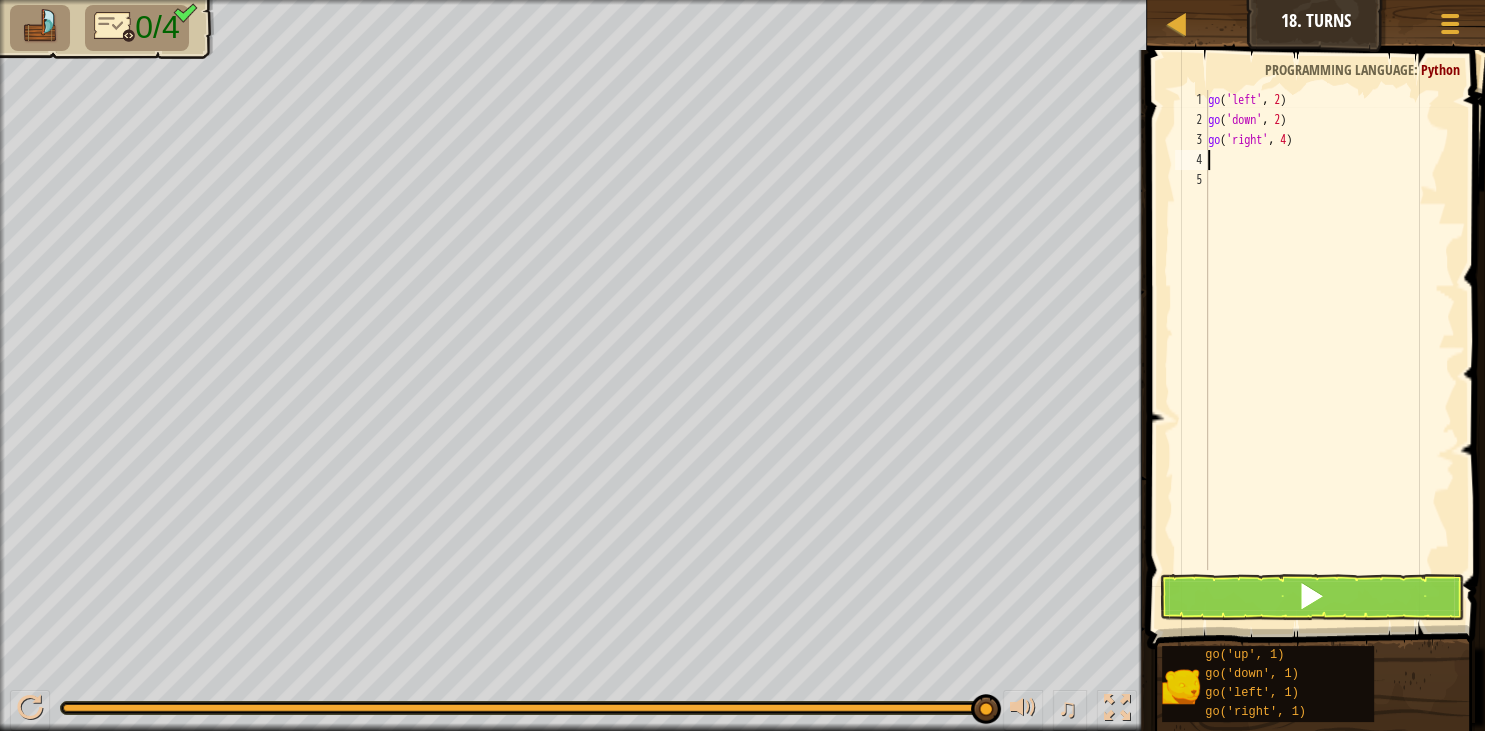 click on "go ( 'left' ,   2 ) go ( 'down' ,   2 ) go ( 'right' ,   4 )" at bounding box center (1329, 350) 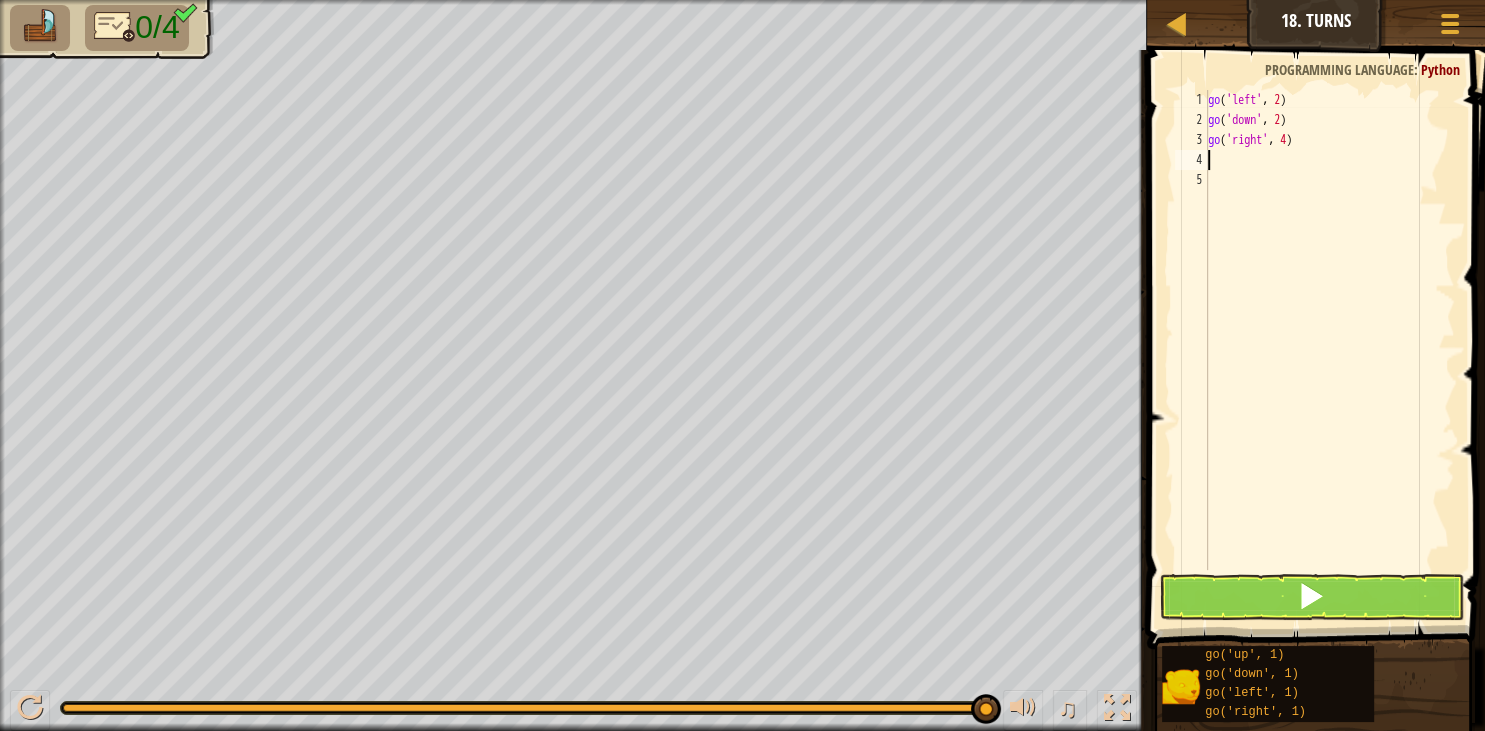 type on "g" 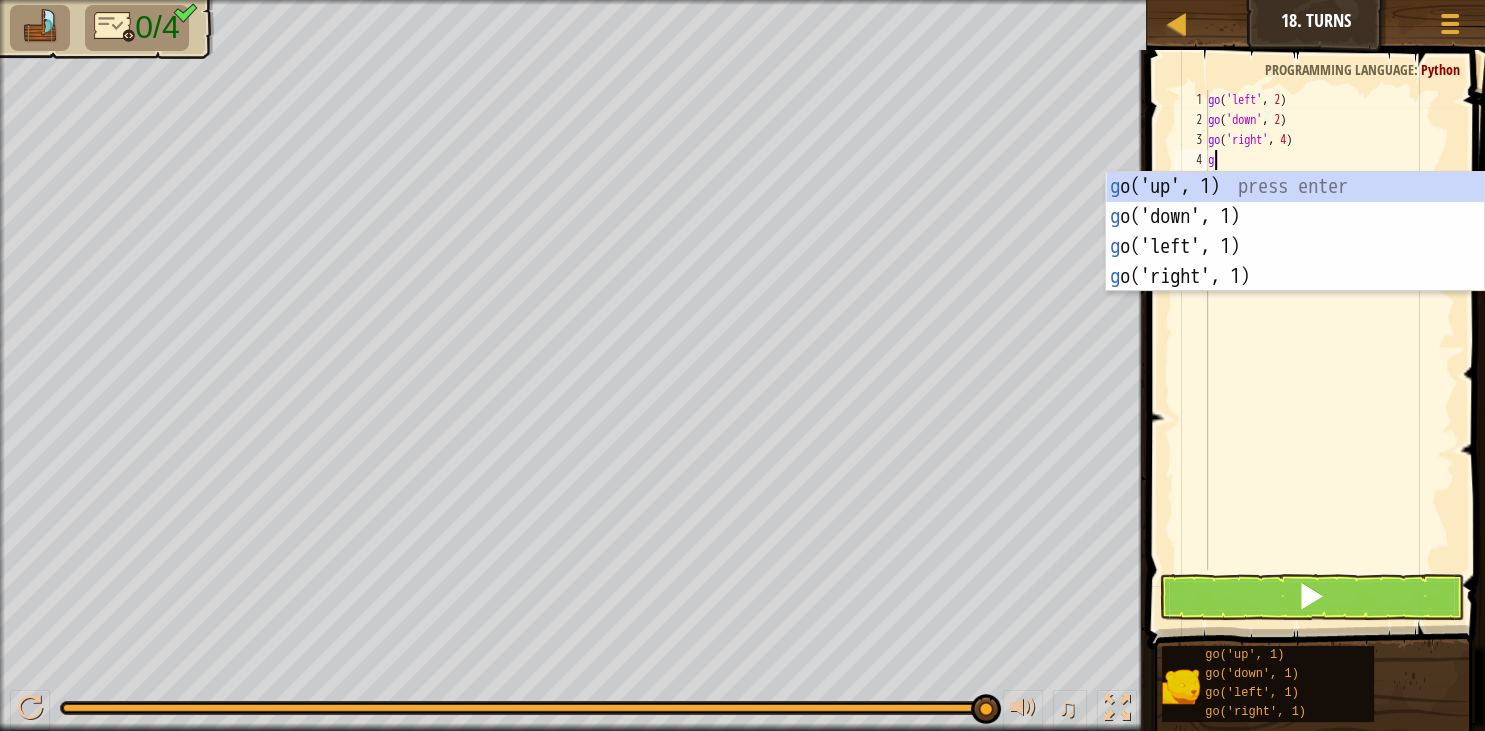 scroll, scrollTop: 10, scrollLeft: 0, axis: vertical 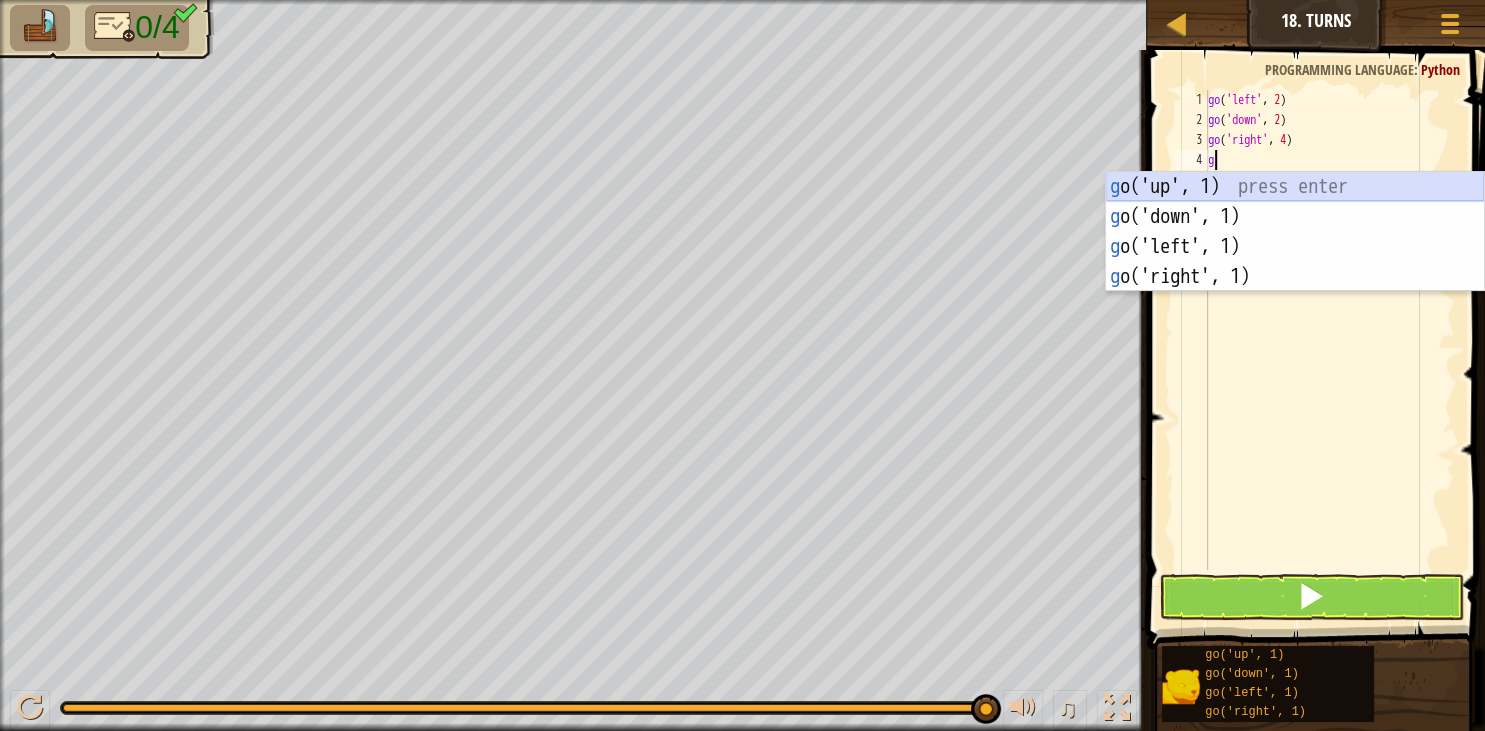 click on "g o('up', 1) press enter g o('down', 1) press enter g o('left', 1) press enter g o('right', 1) press enter" at bounding box center [1295, 262] 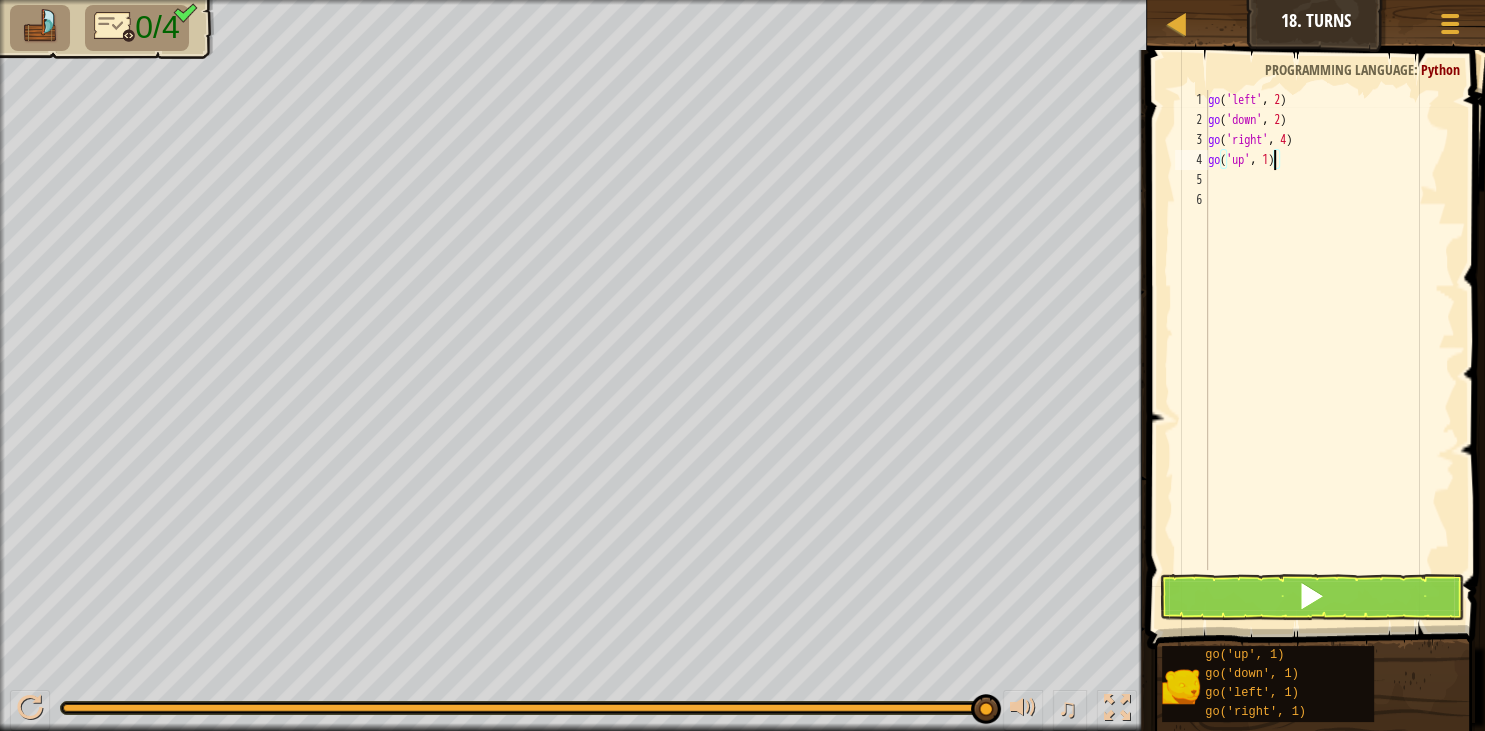 click on "go ( 'left' ,   2 ) go ( 'down' ,   2 ) go ( 'right' ,   4 ) go ( 'up' ,   1 )" at bounding box center [1329, 350] 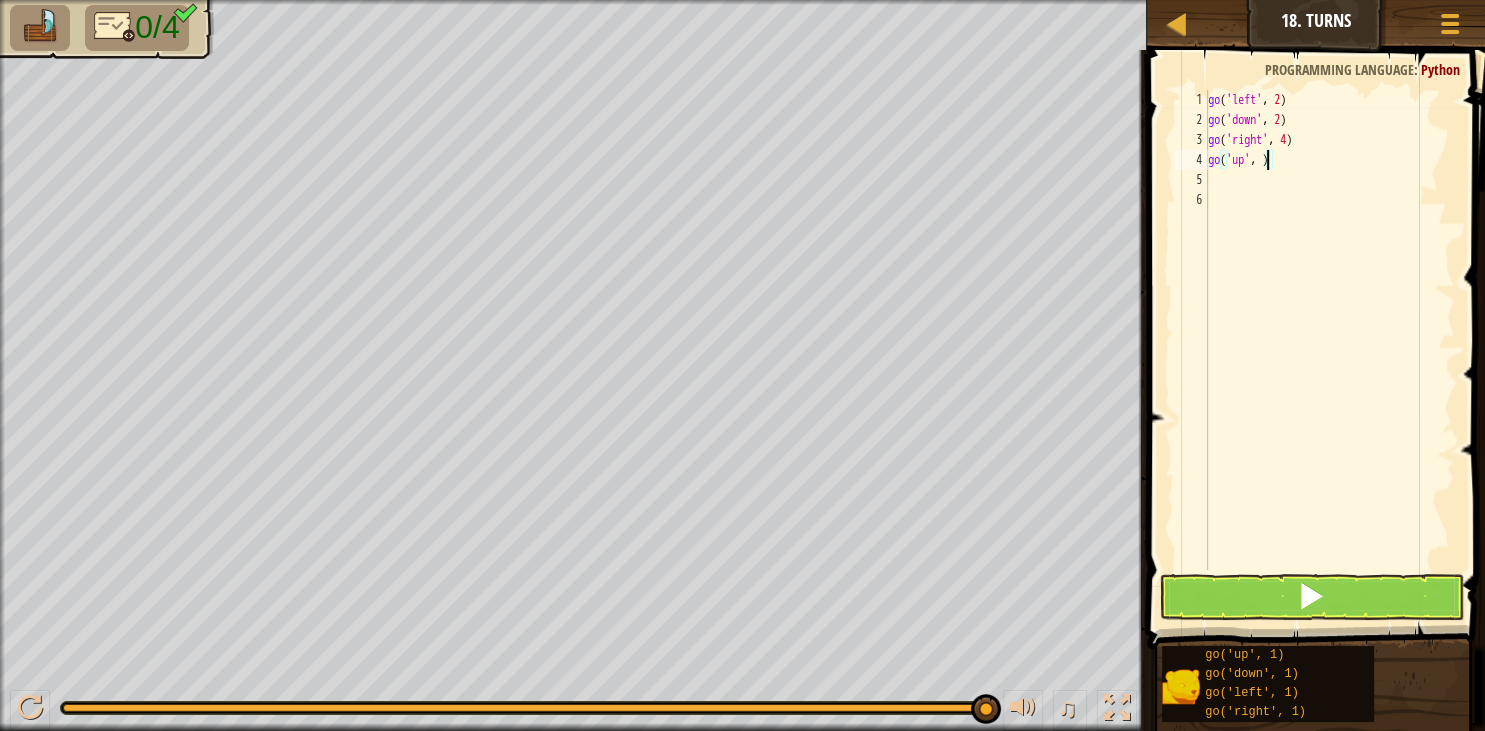 scroll, scrollTop: 10, scrollLeft: 5, axis: both 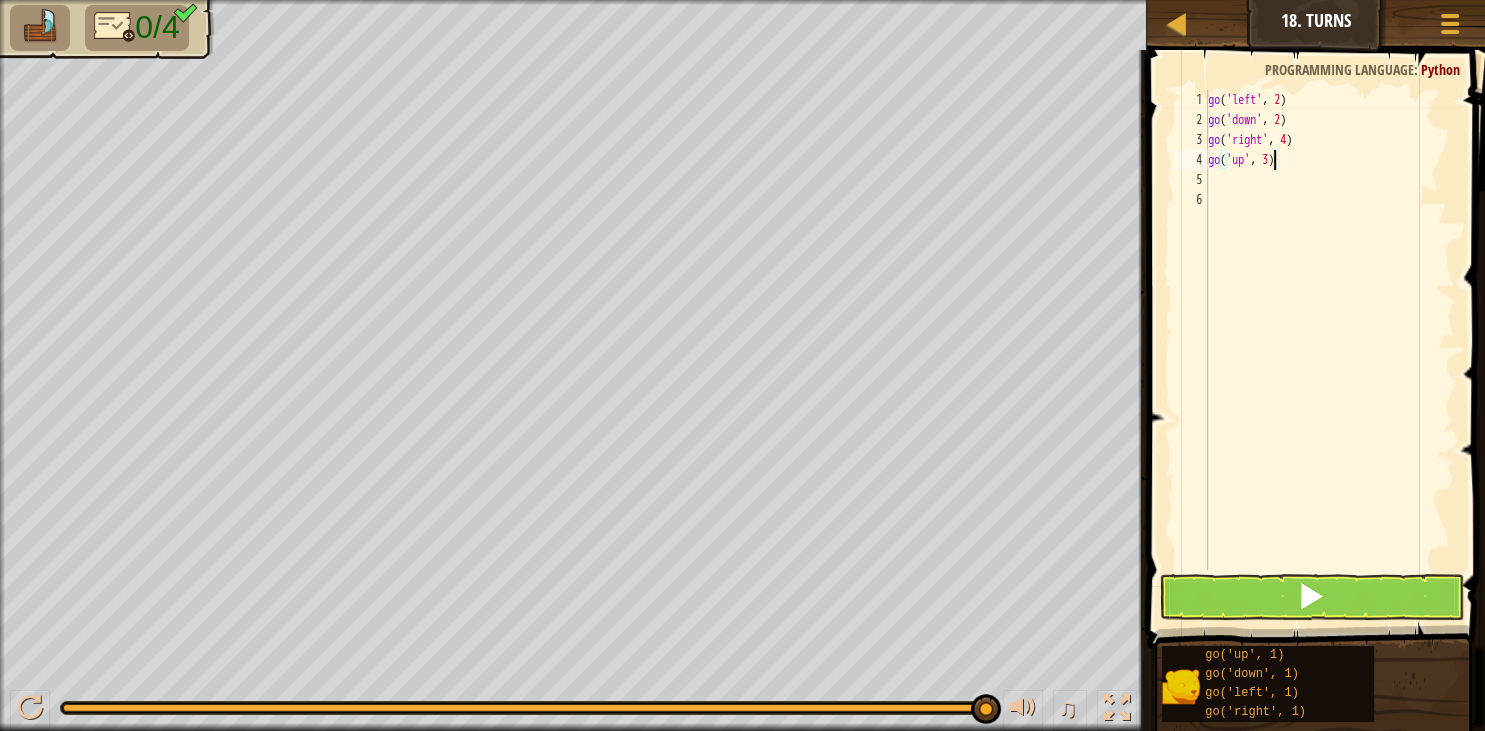 click on "go ( 'left' ,   2 ) go ( 'down' ,   2 ) go ( 'right' ,   4 ) go ( 'up' ,   3 )" at bounding box center [1329, 350] 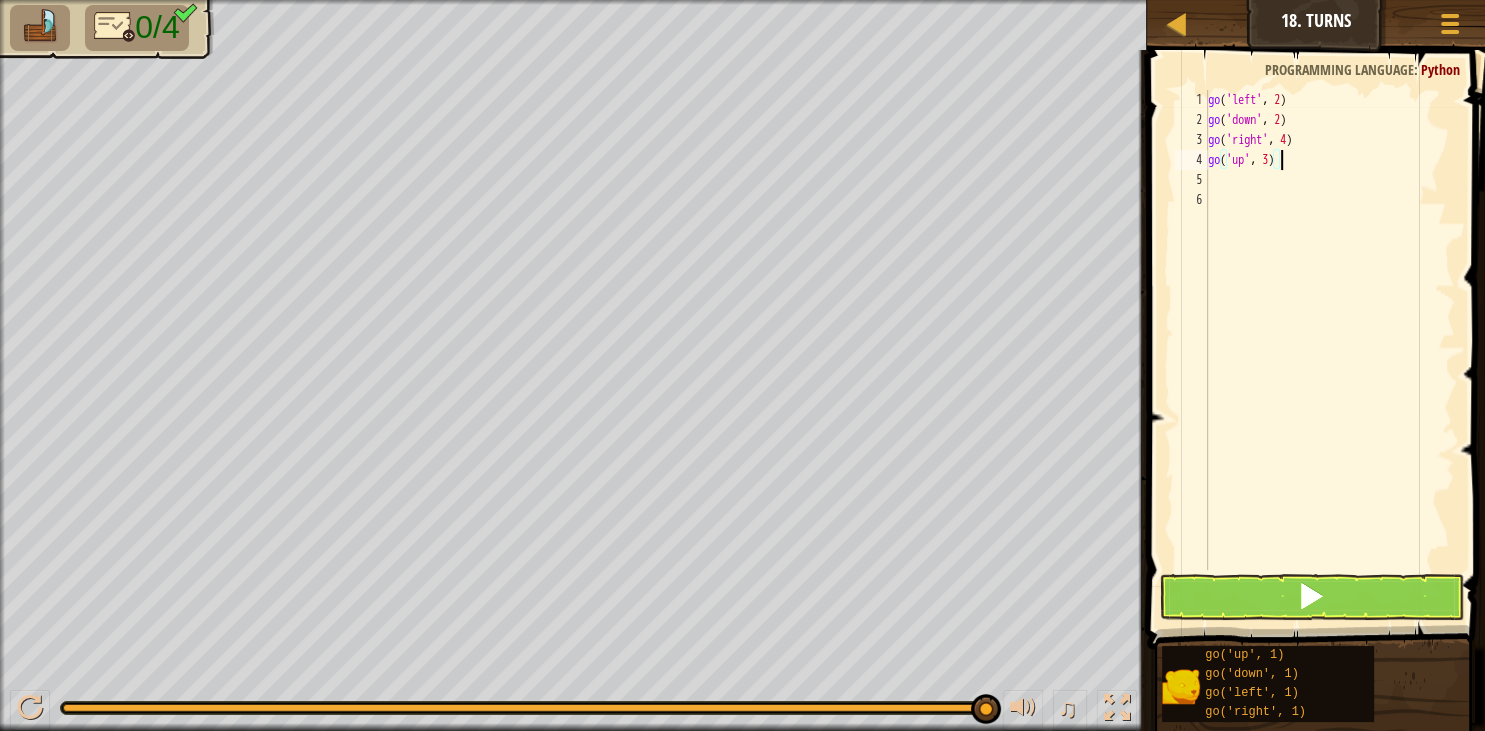type on "go('up', 3)" 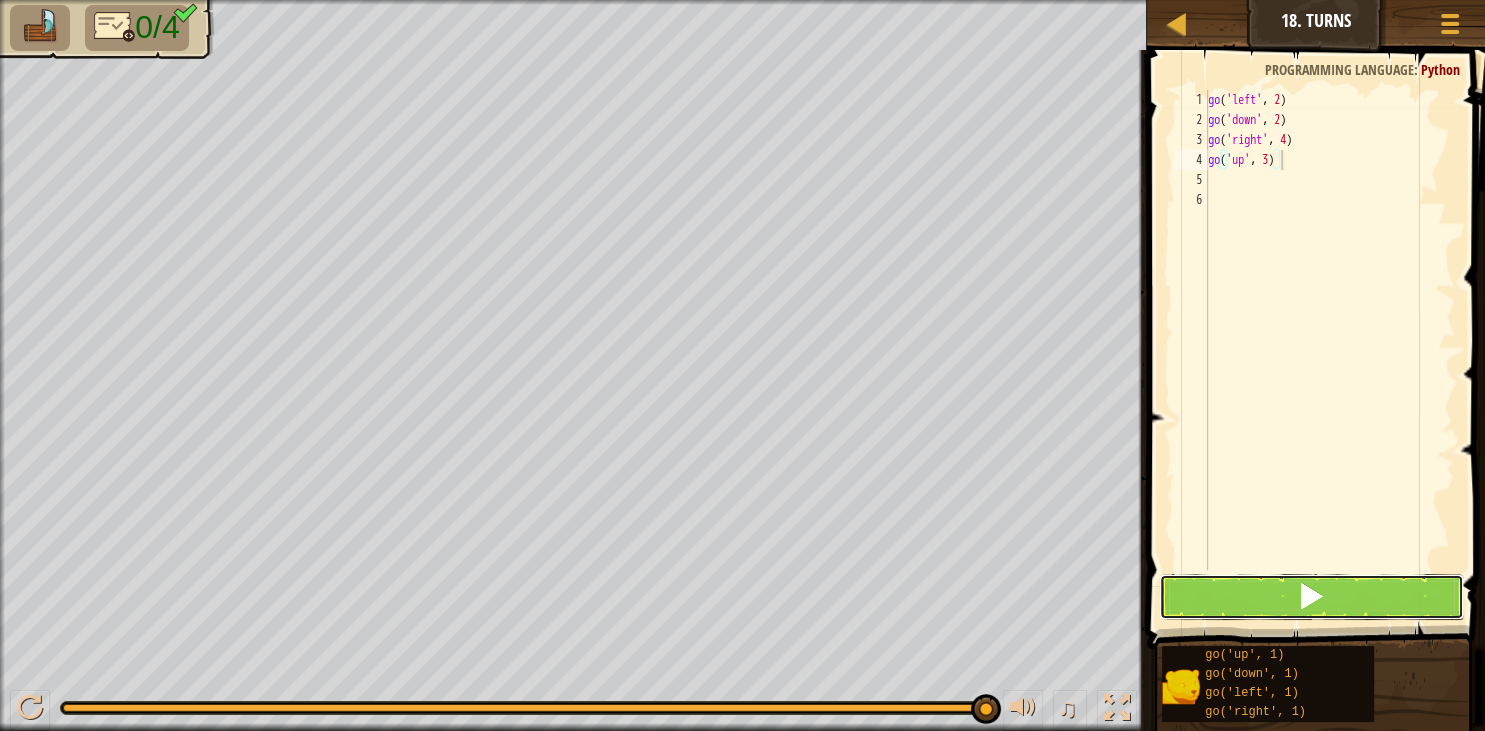 click at bounding box center [1311, 597] 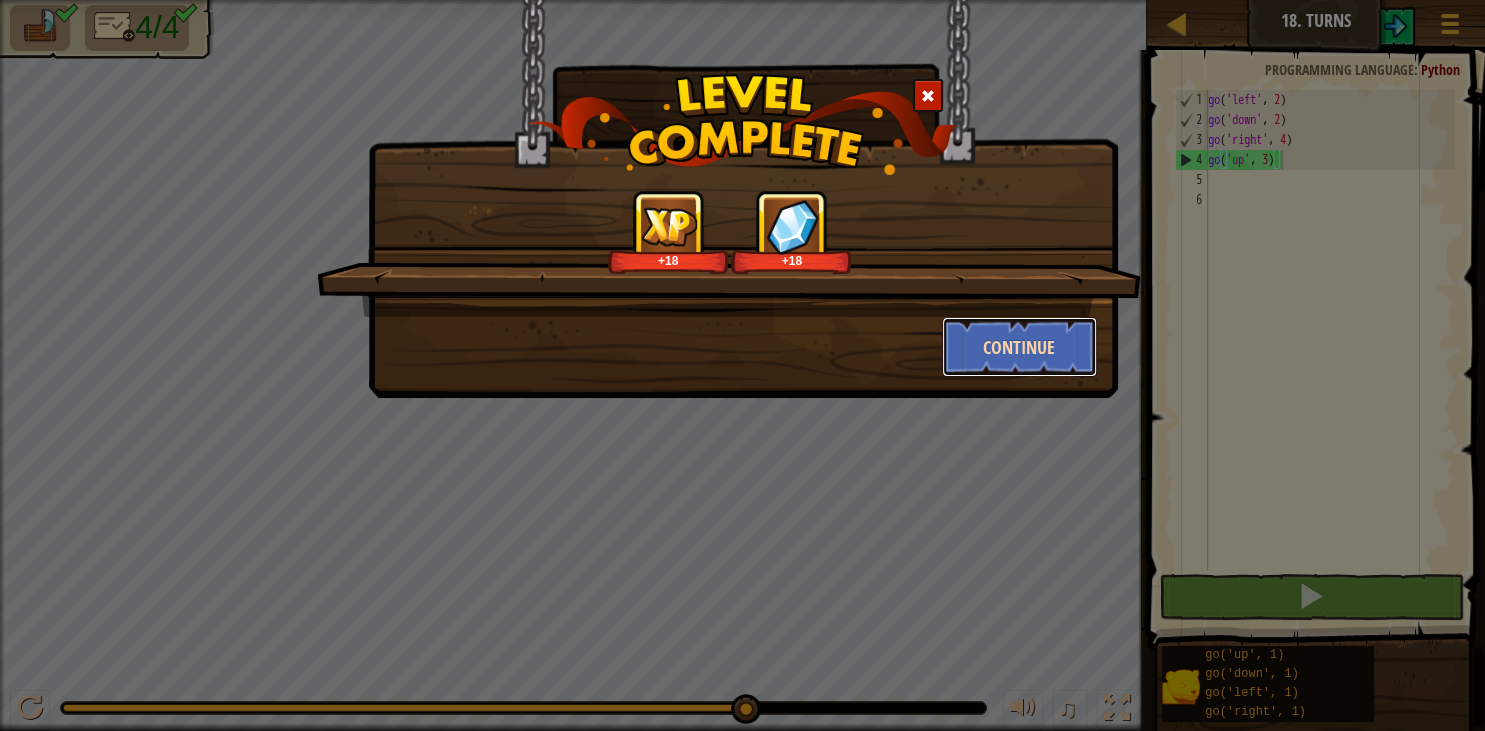click on "Continue" at bounding box center [1019, 347] 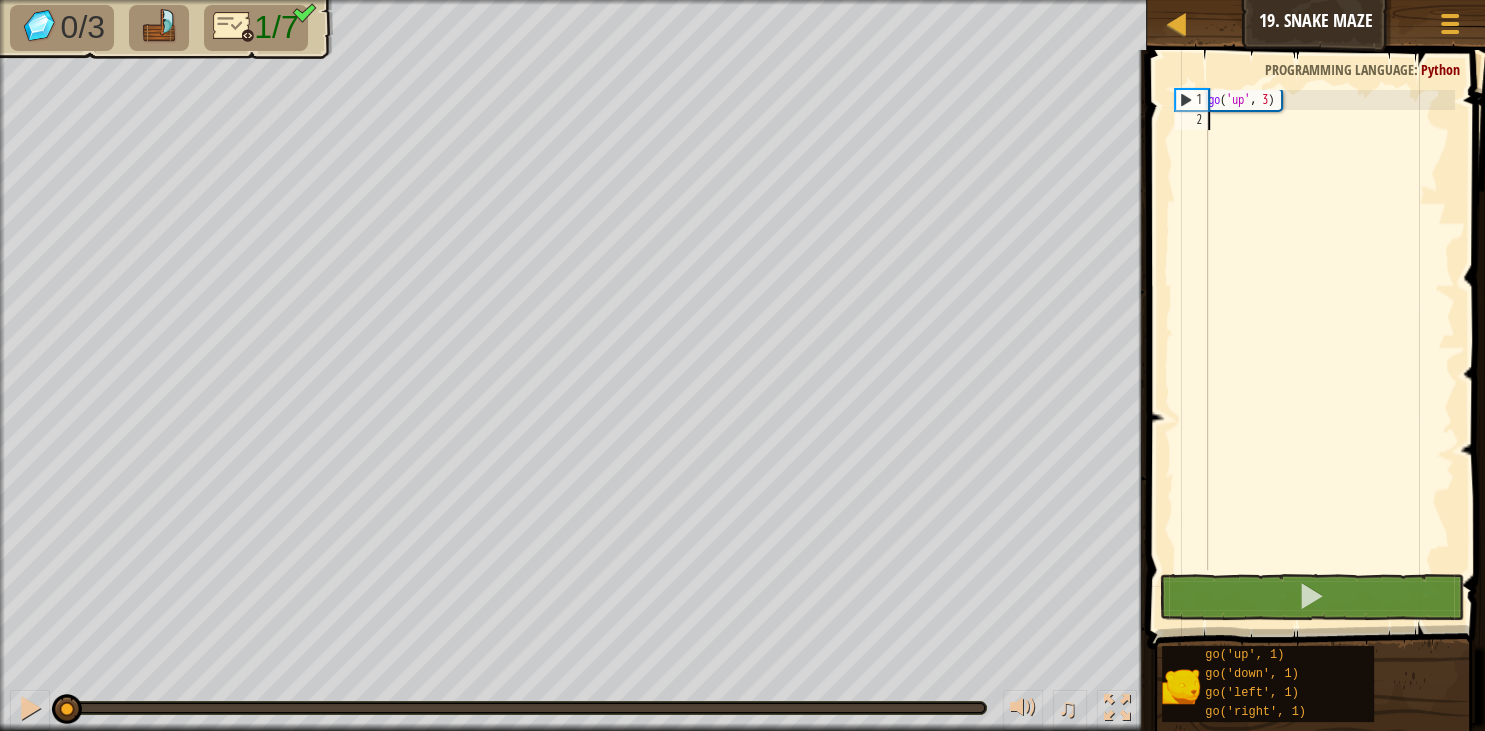 click on "go ( 'up' ,   3 )" at bounding box center [1329, 350] 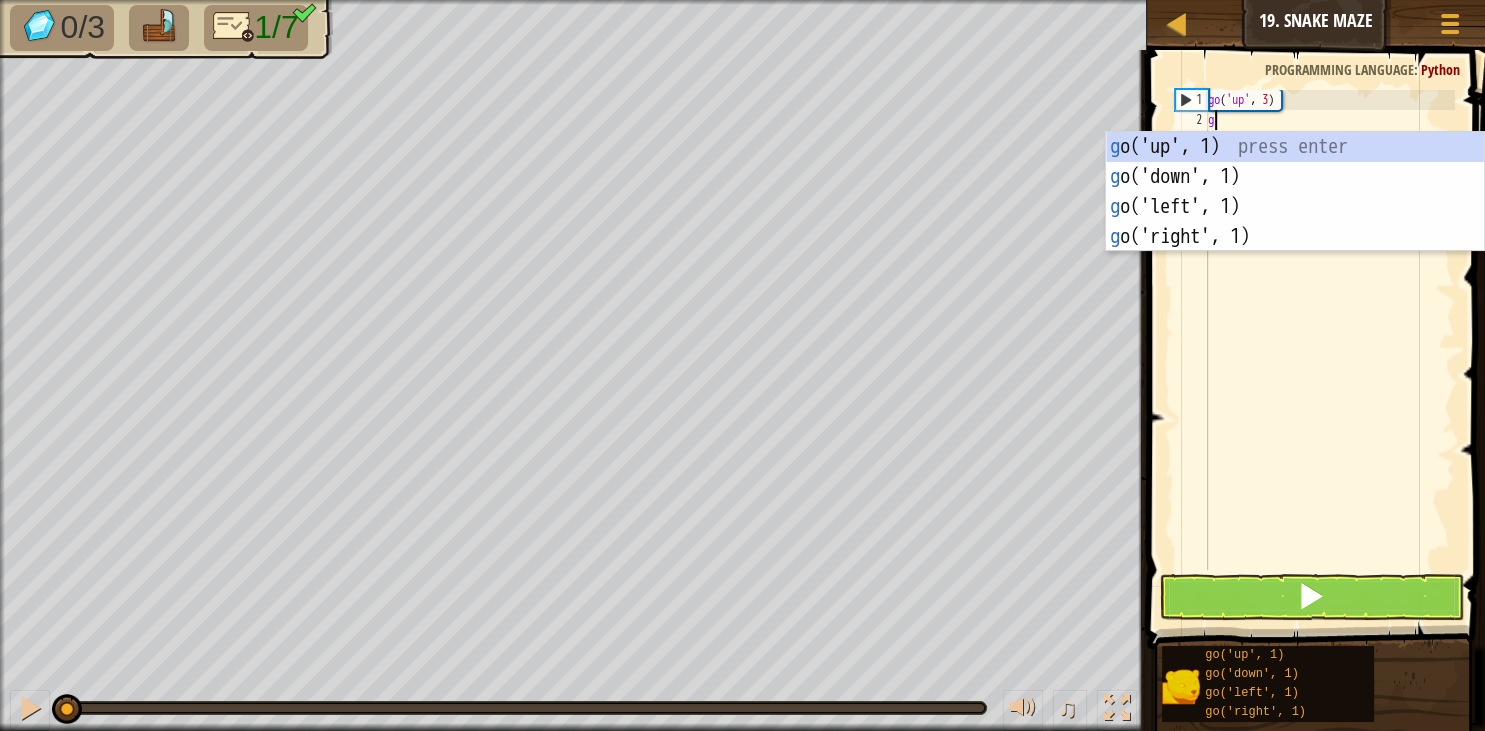 scroll, scrollTop: 10, scrollLeft: 0, axis: vertical 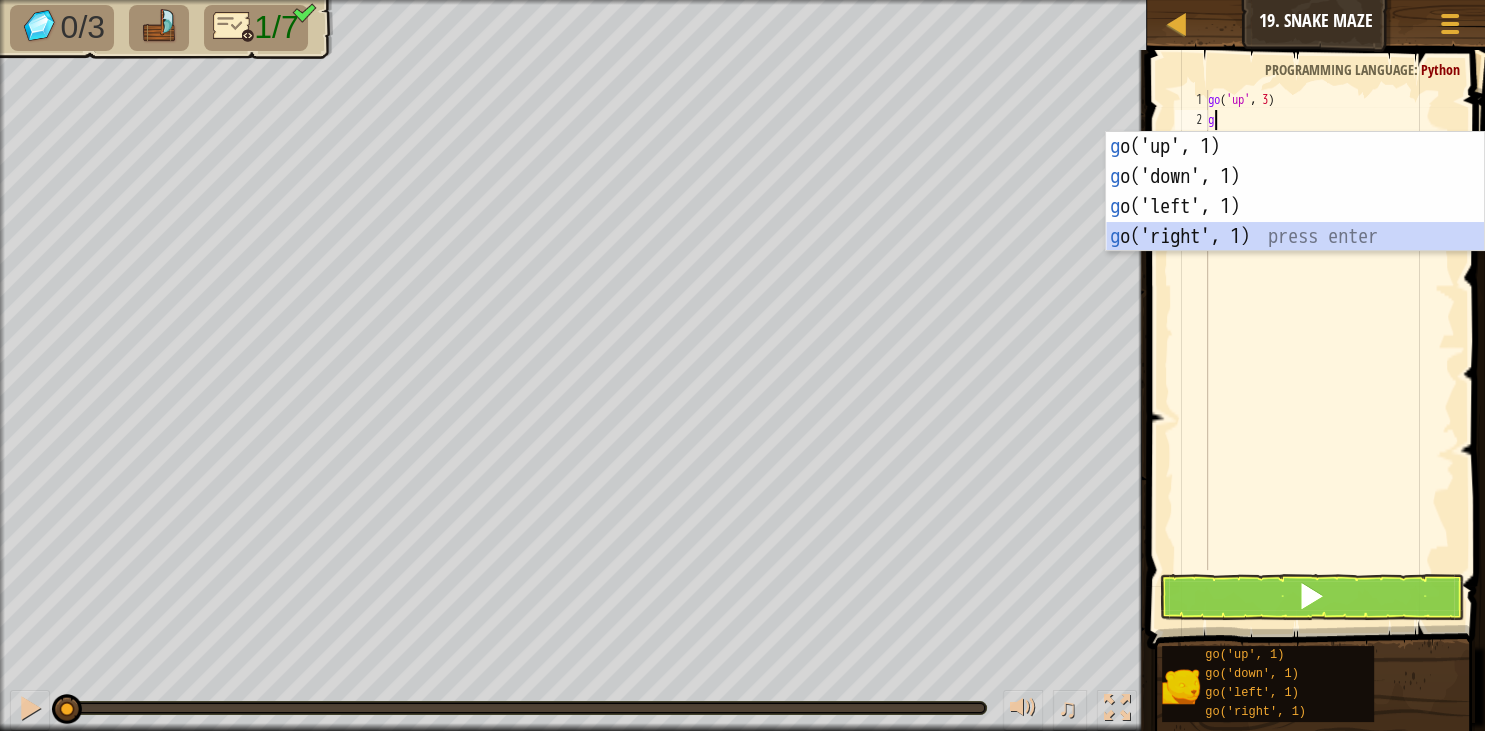 click on "g o('up', 1) press enter g o('down', 1) press enter g o('left', 1) press enter g o('right', 1) press enter" at bounding box center [1295, 222] 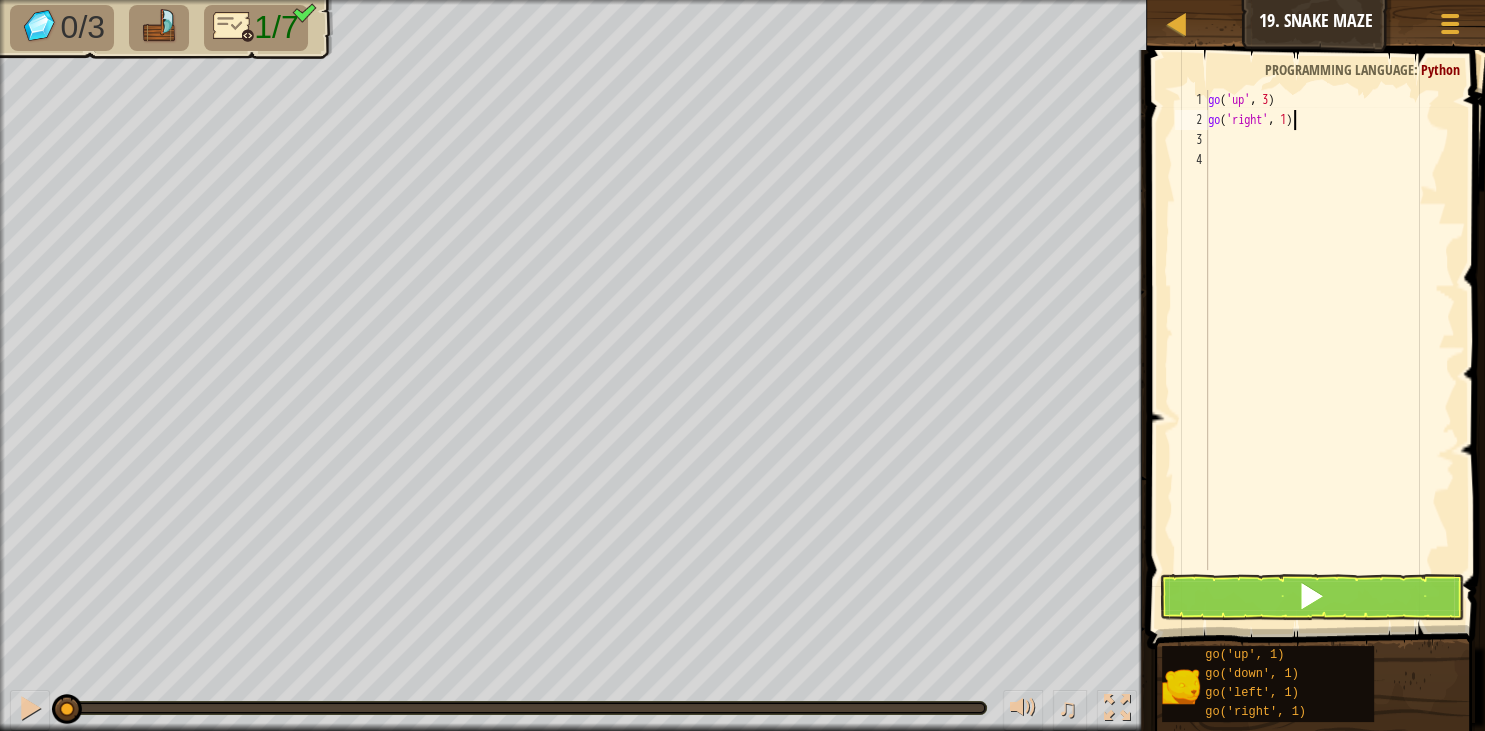 click on "go ( 'up' ,   3 ) go ( 'right' ,   1 )" at bounding box center (1329, 350) 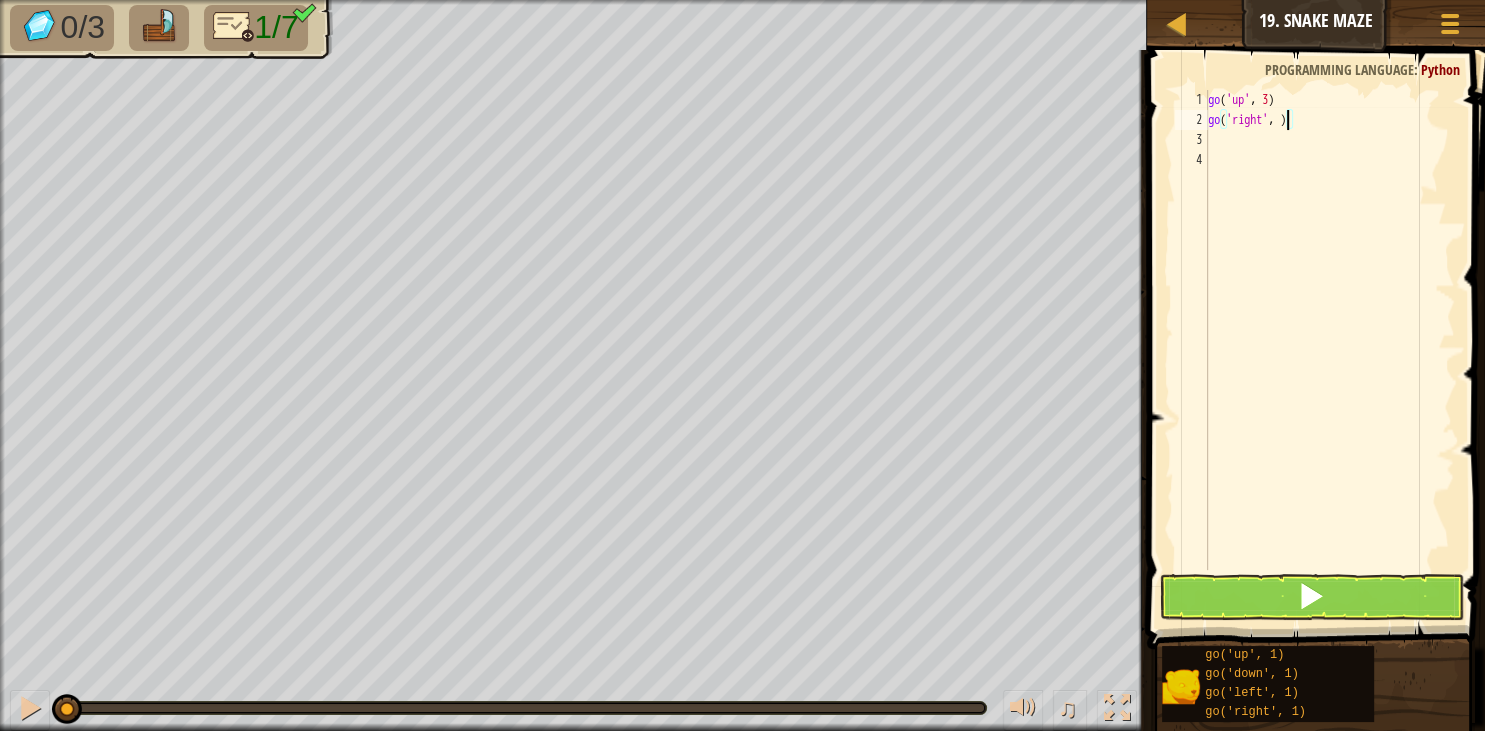 type on "go('right', 2)" 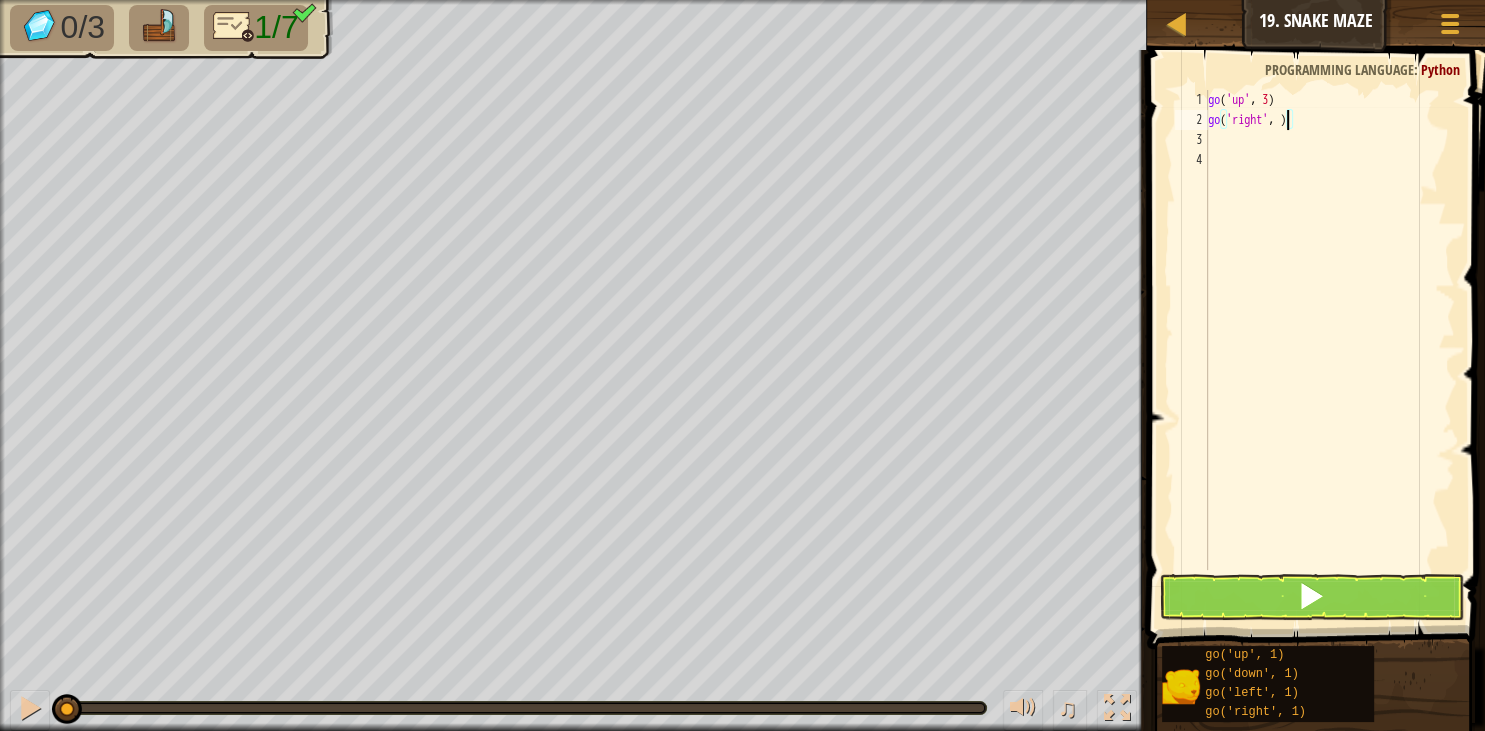 scroll, scrollTop: 10, scrollLeft: 6, axis: both 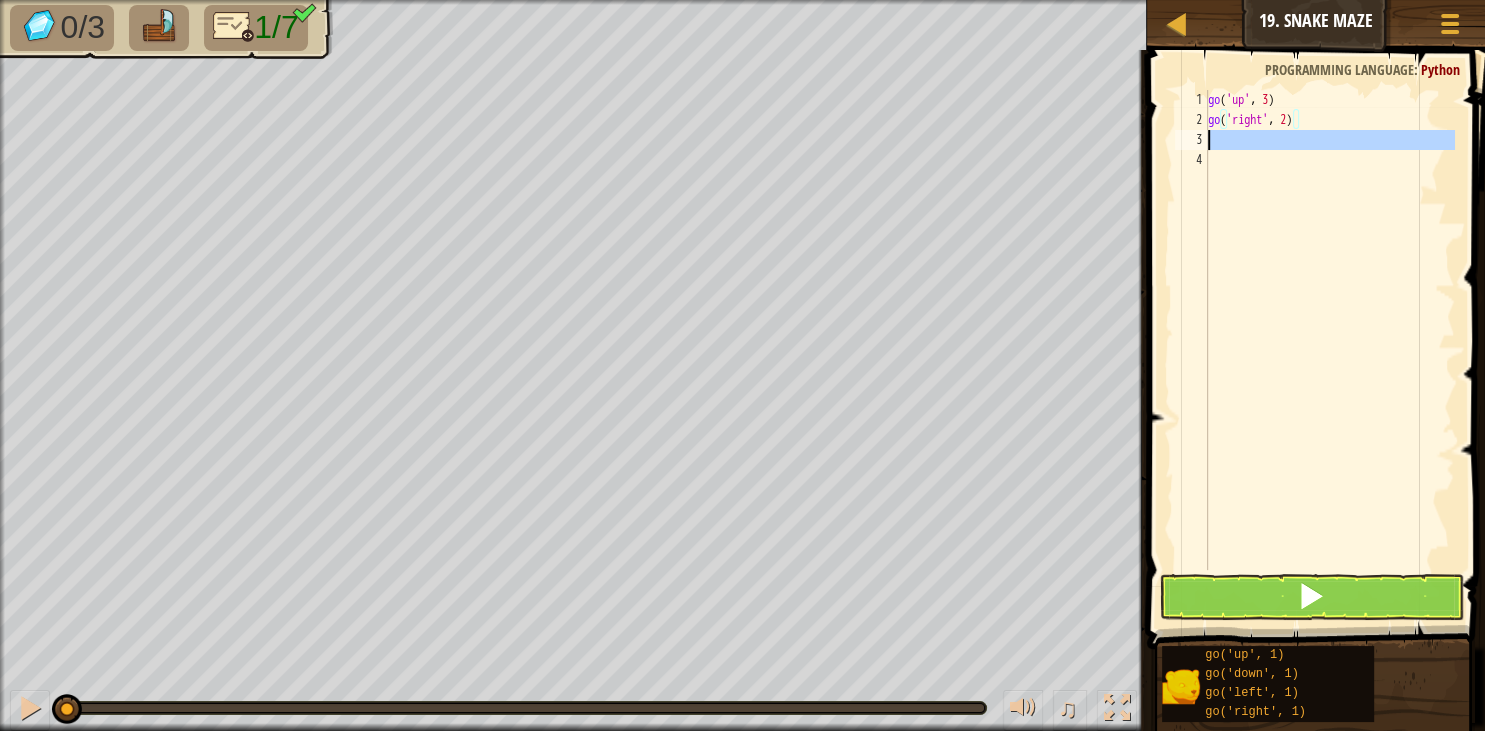 click on "3" at bounding box center (1191, 140) 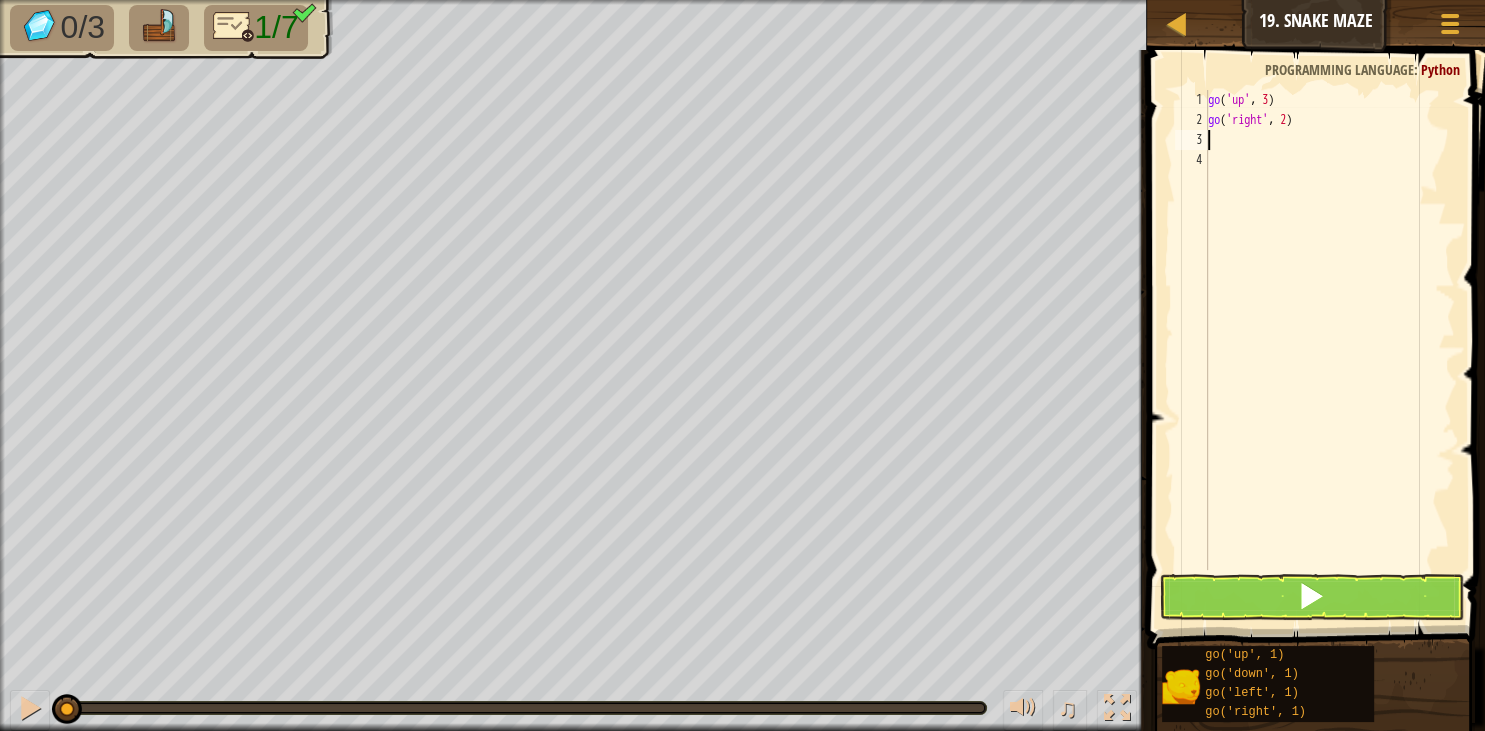 type on "g" 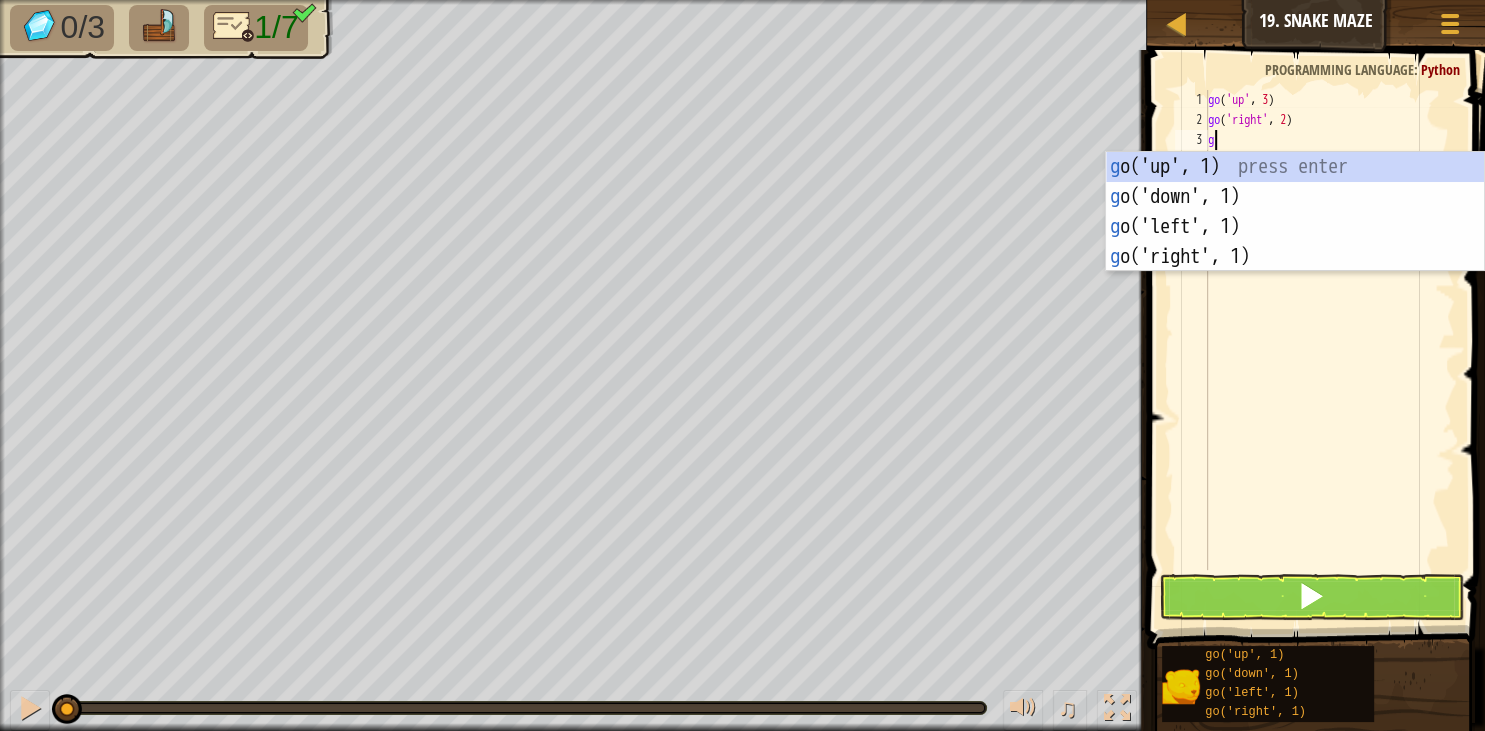 scroll, scrollTop: 10, scrollLeft: 0, axis: vertical 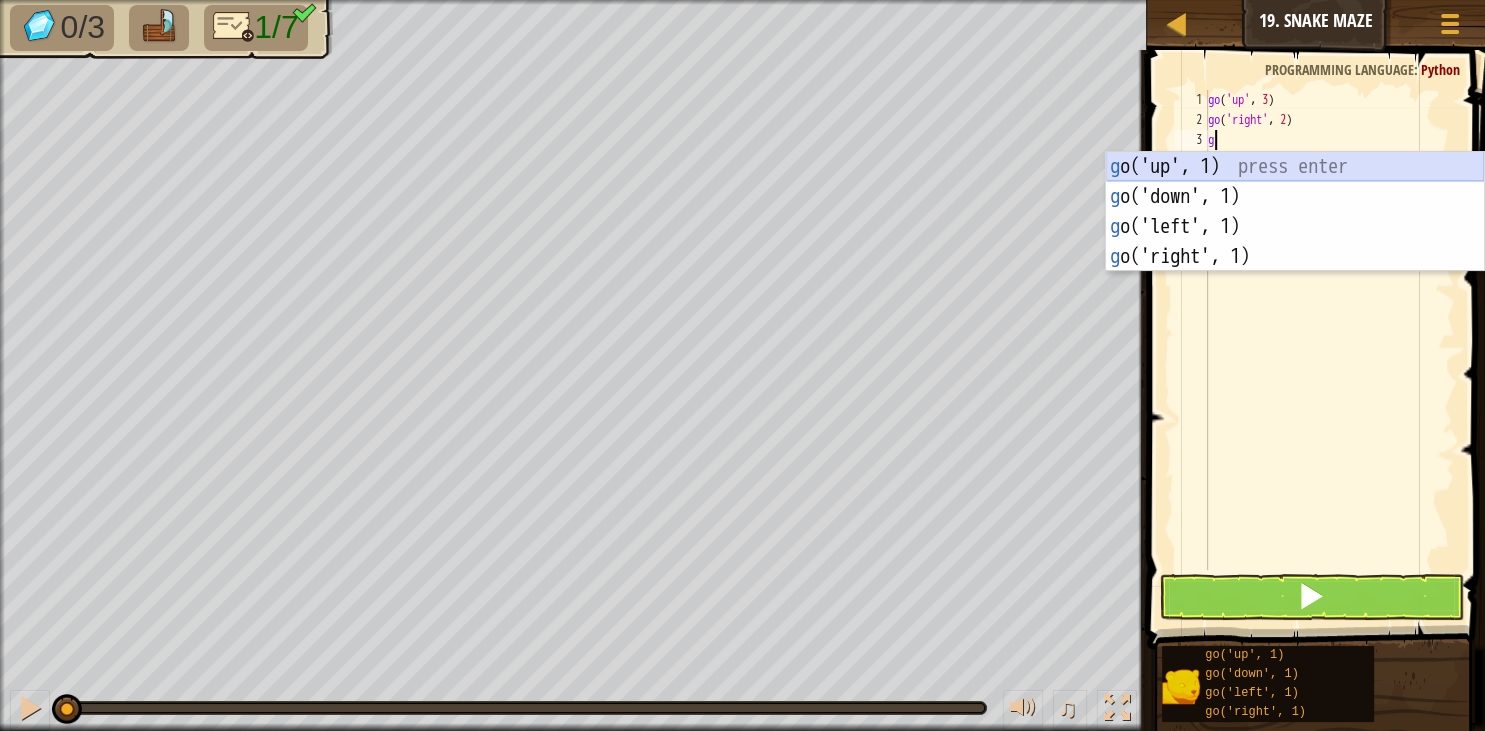 click on "g o('up', 1) press enter g o('down', 1) press enter g o('left', 1) press enter g o('right', 1) press enter" at bounding box center (1295, 242) 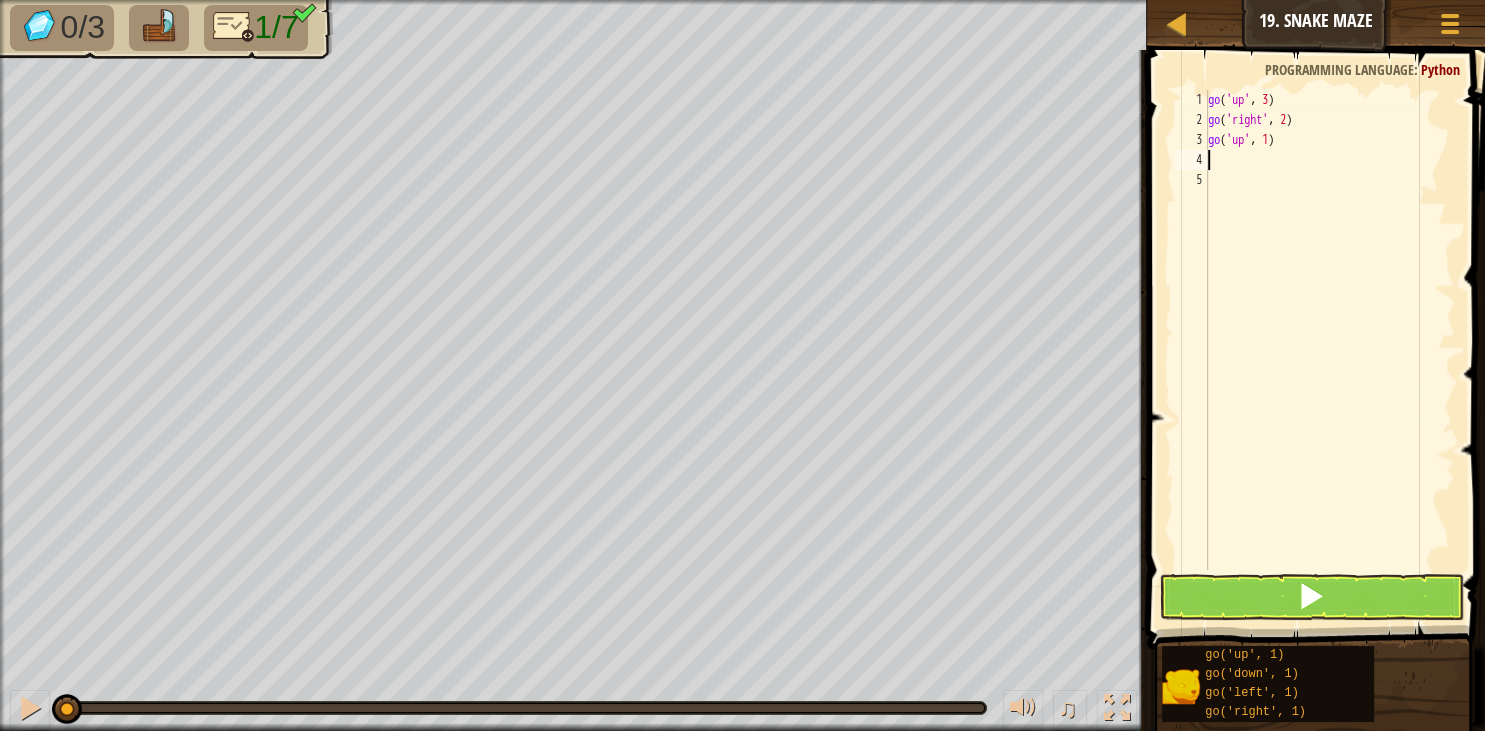 type 